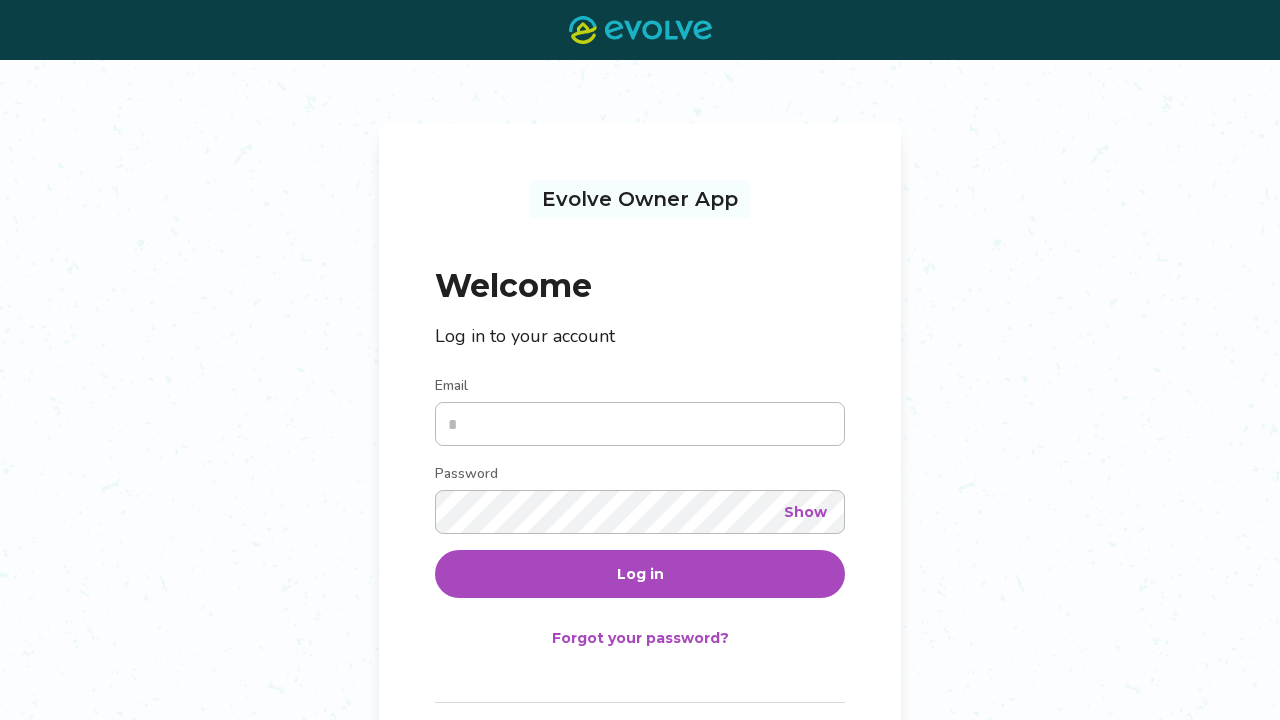 scroll, scrollTop: 0, scrollLeft: 0, axis: both 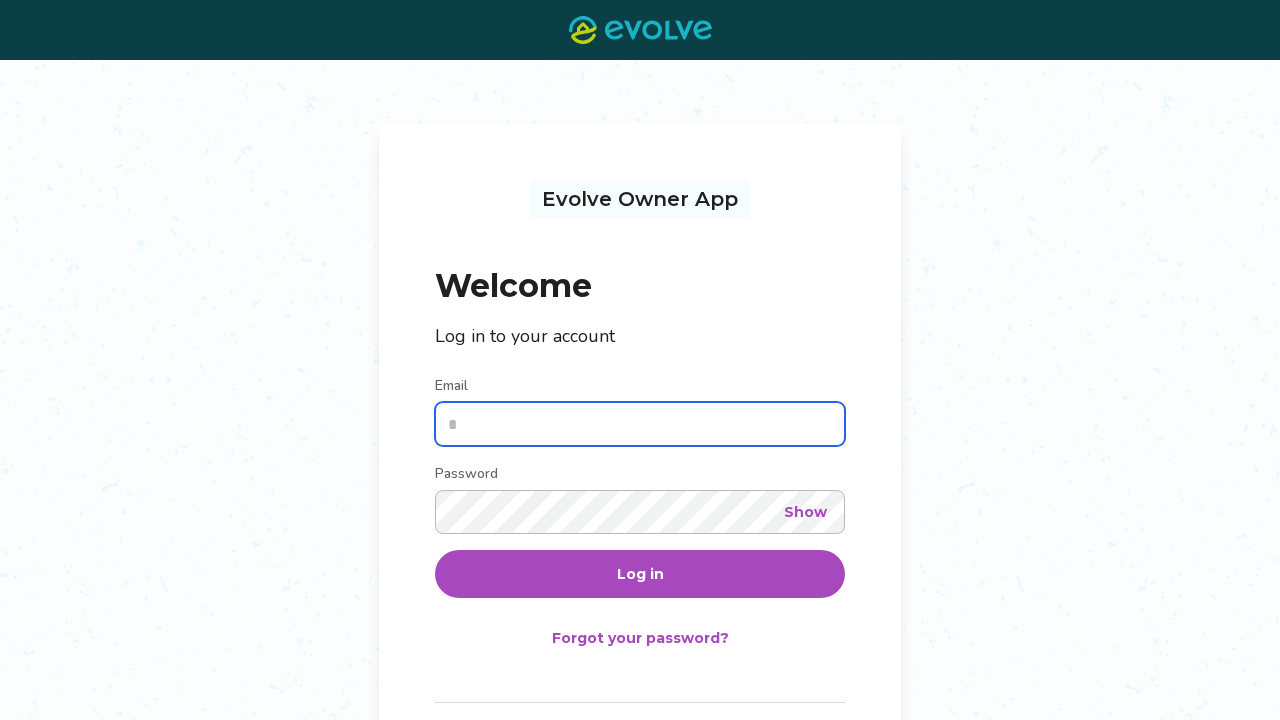 type on "**********" 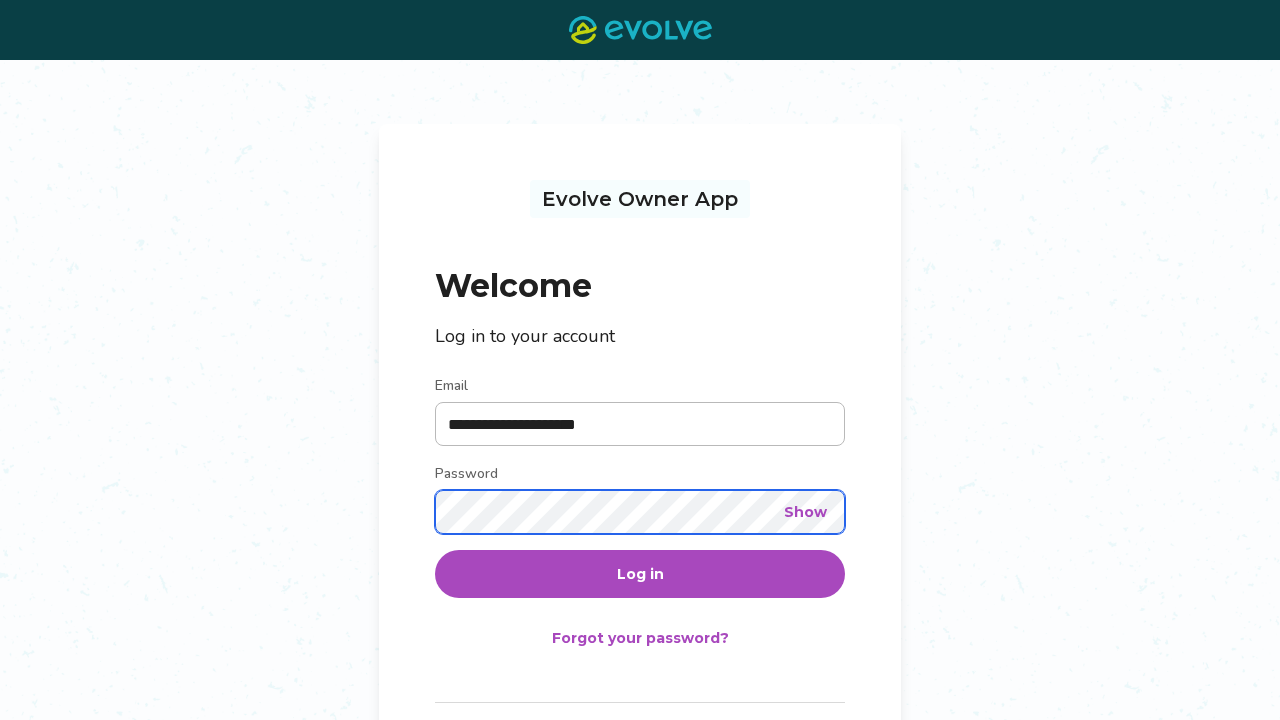 click on "Log in" at bounding box center (640, 574) 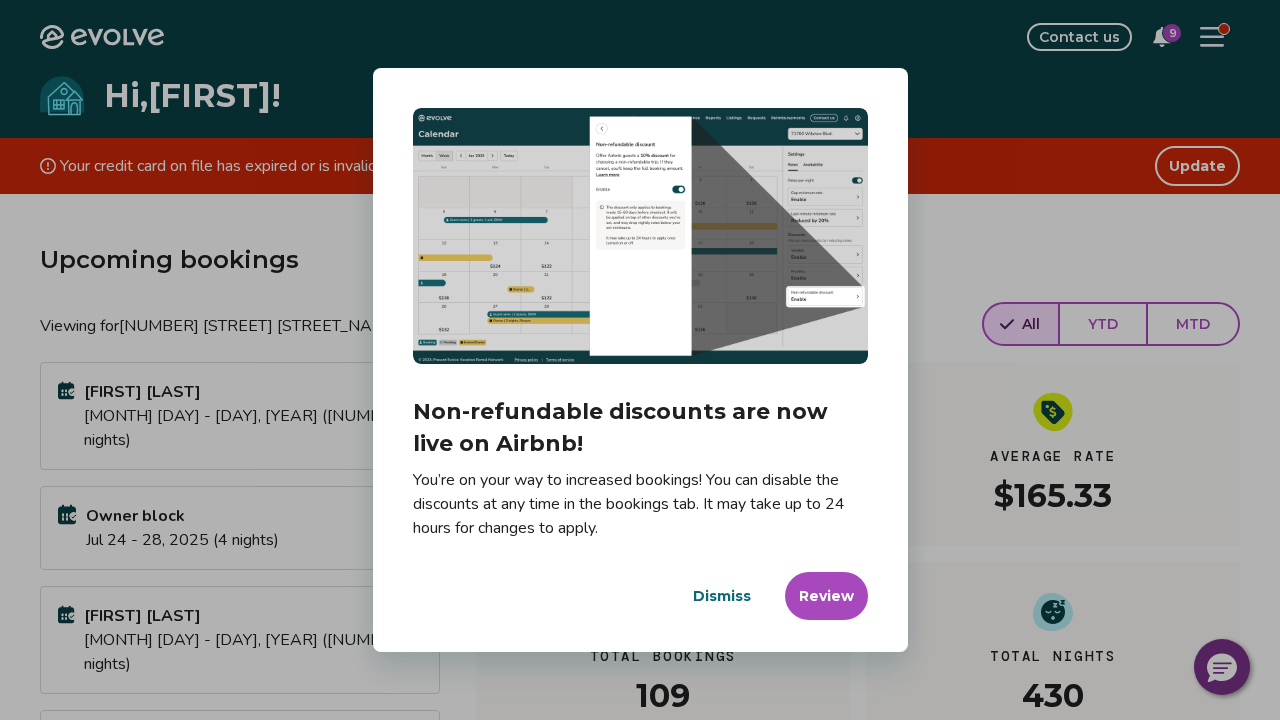 click on "Dismiss" at bounding box center (722, 596) 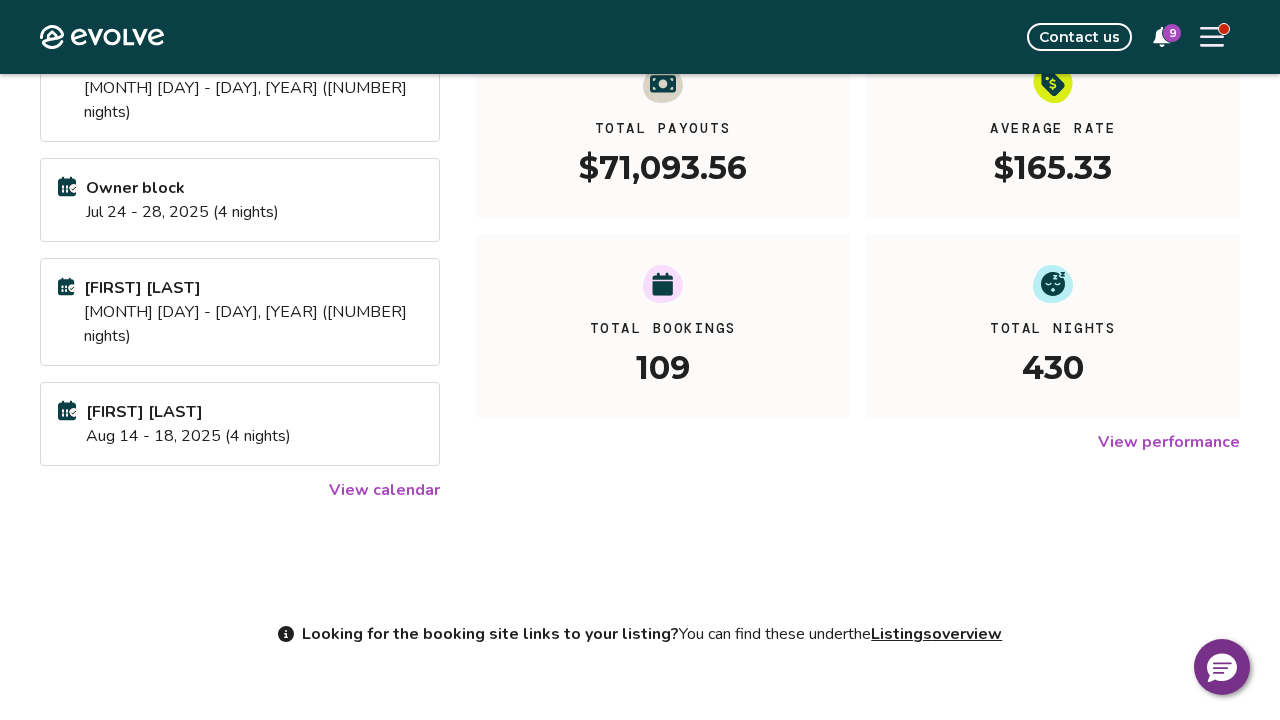 scroll, scrollTop: 366, scrollLeft: 0, axis: vertical 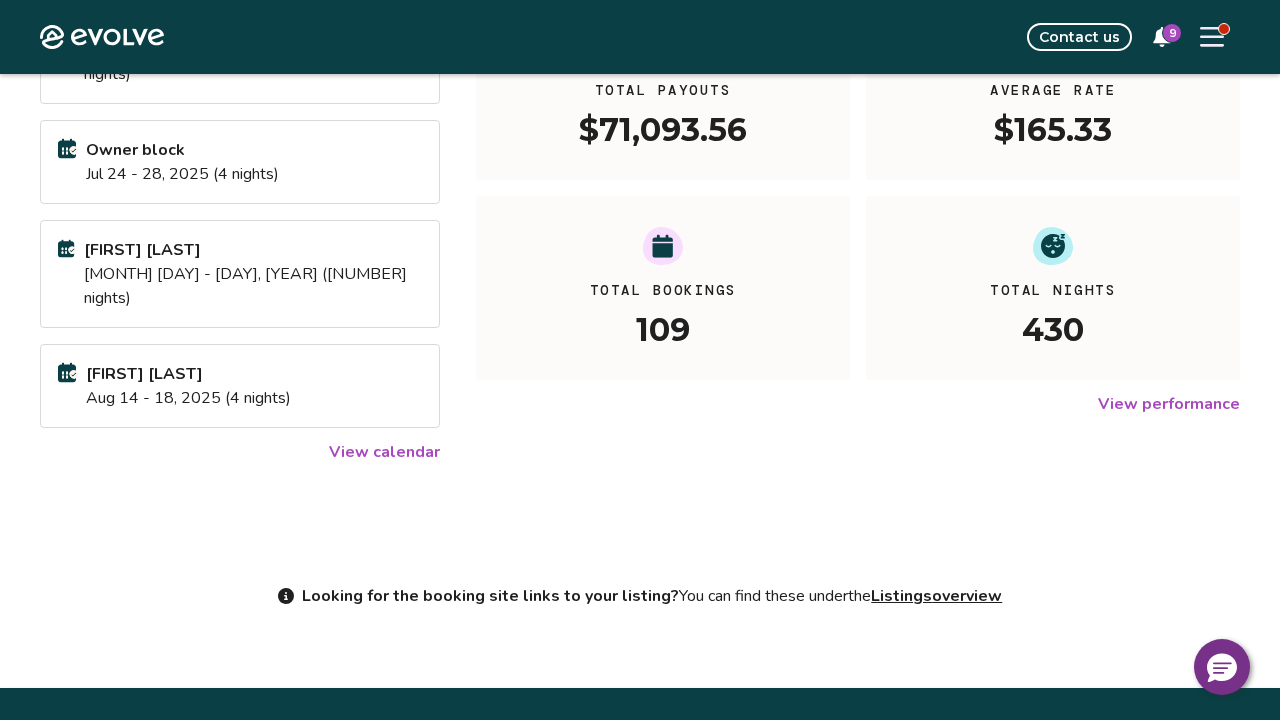 click at bounding box center [1224, 29] 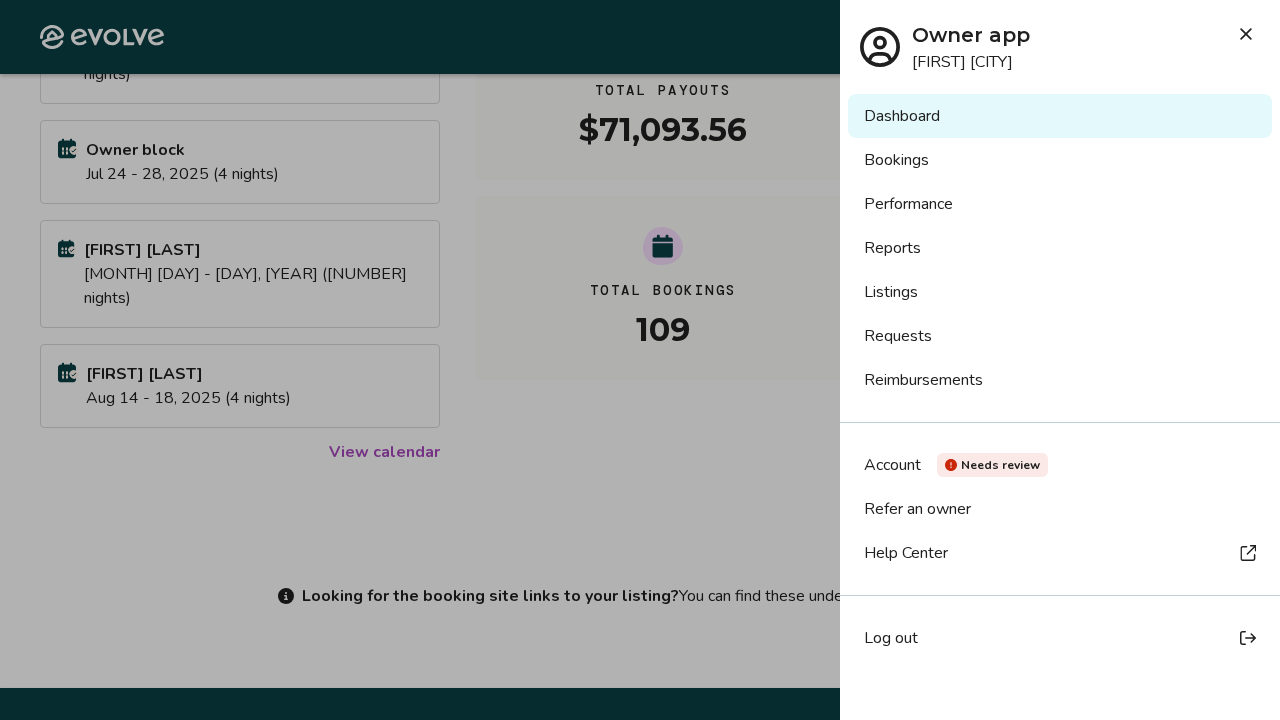 click on "Bookings" at bounding box center (1060, 160) 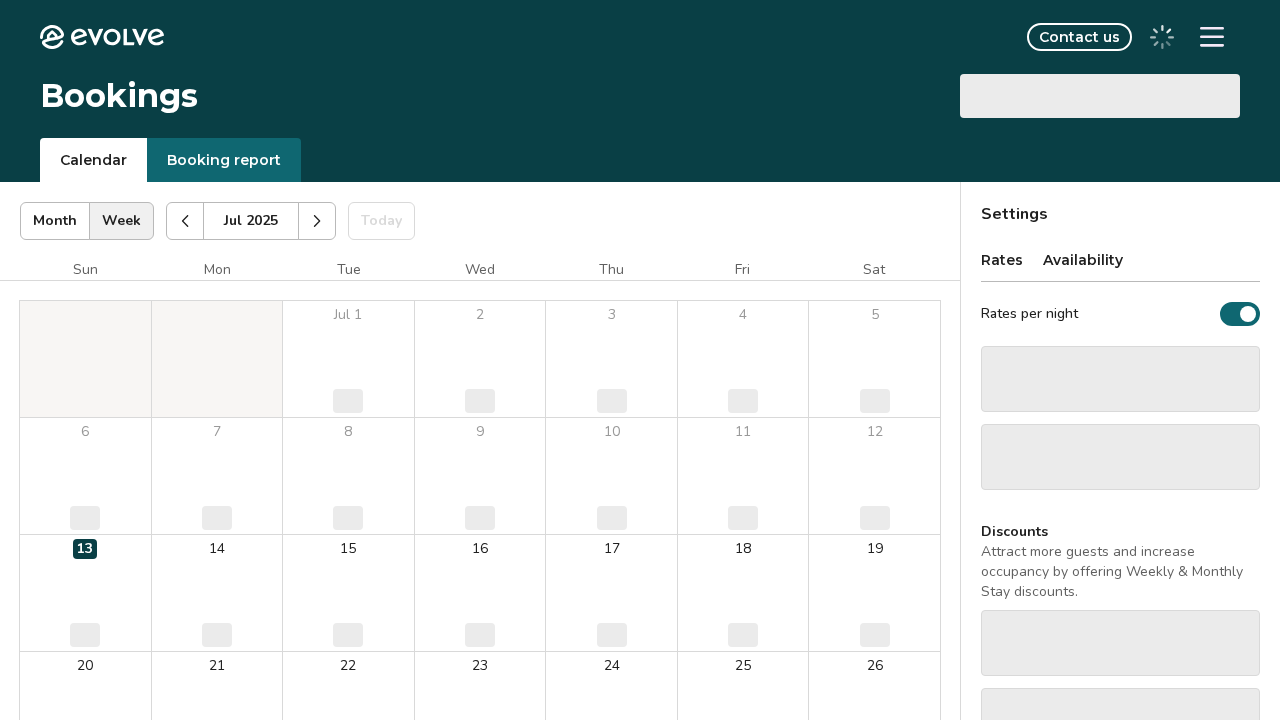 scroll, scrollTop: 0, scrollLeft: 0, axis: both 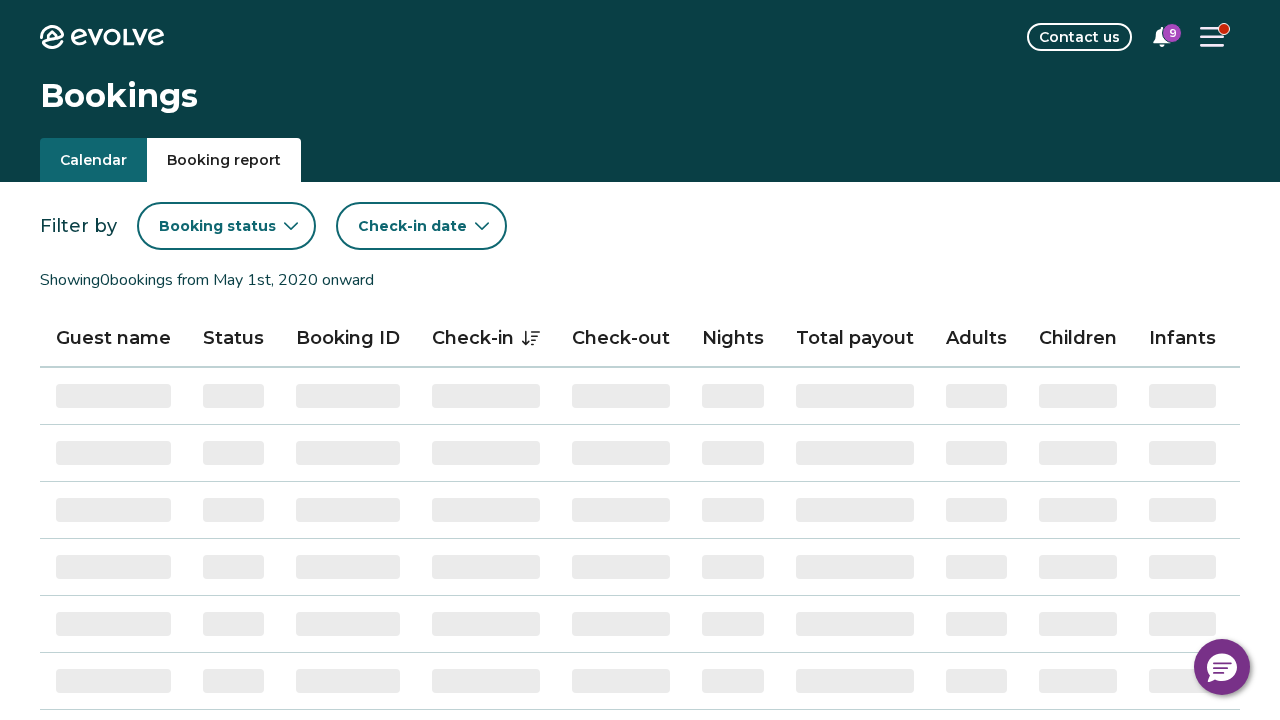 click on "Booking report" at bounding box center [224, 160] 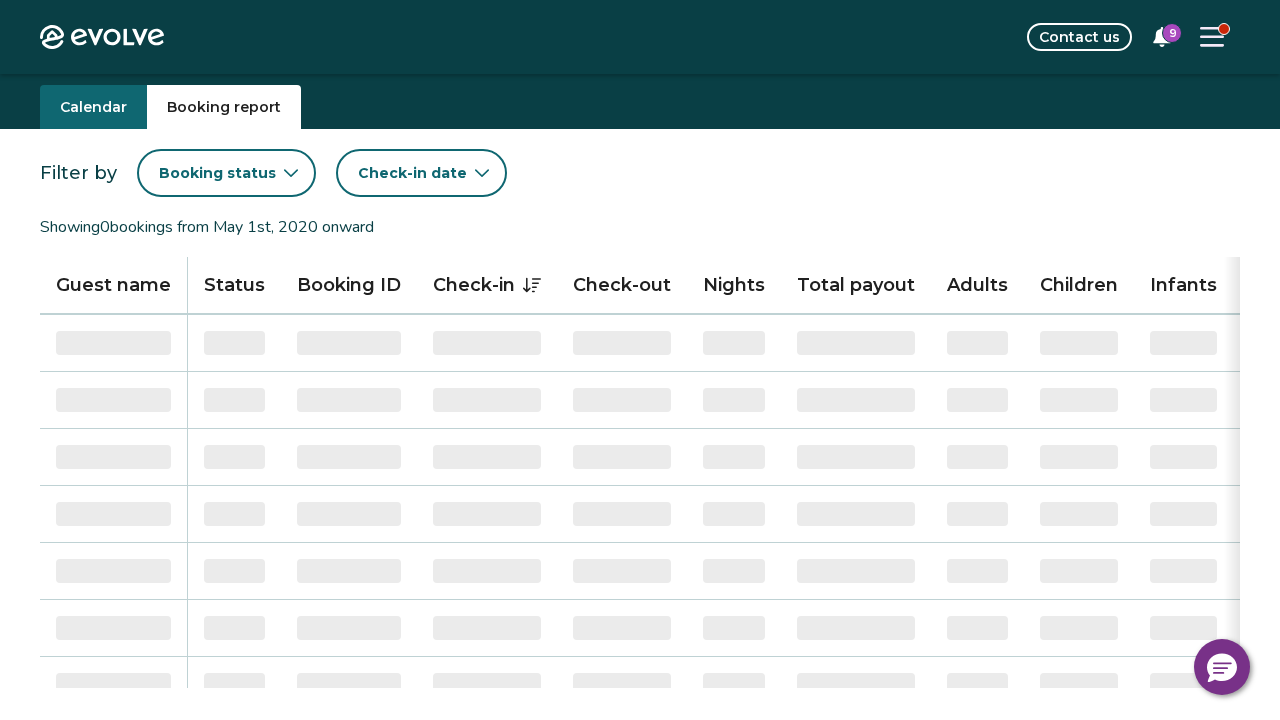 scroll, scrollTop: 71, scrollLeft: 0, axis: vertical 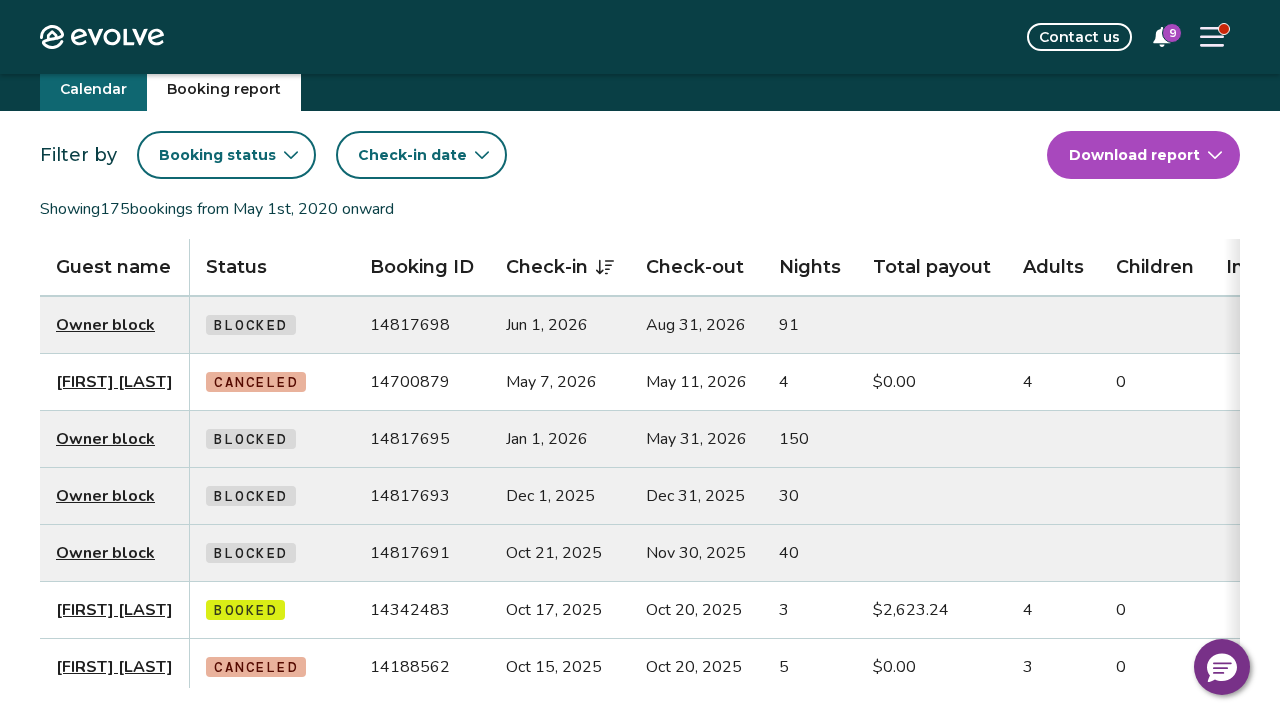 click 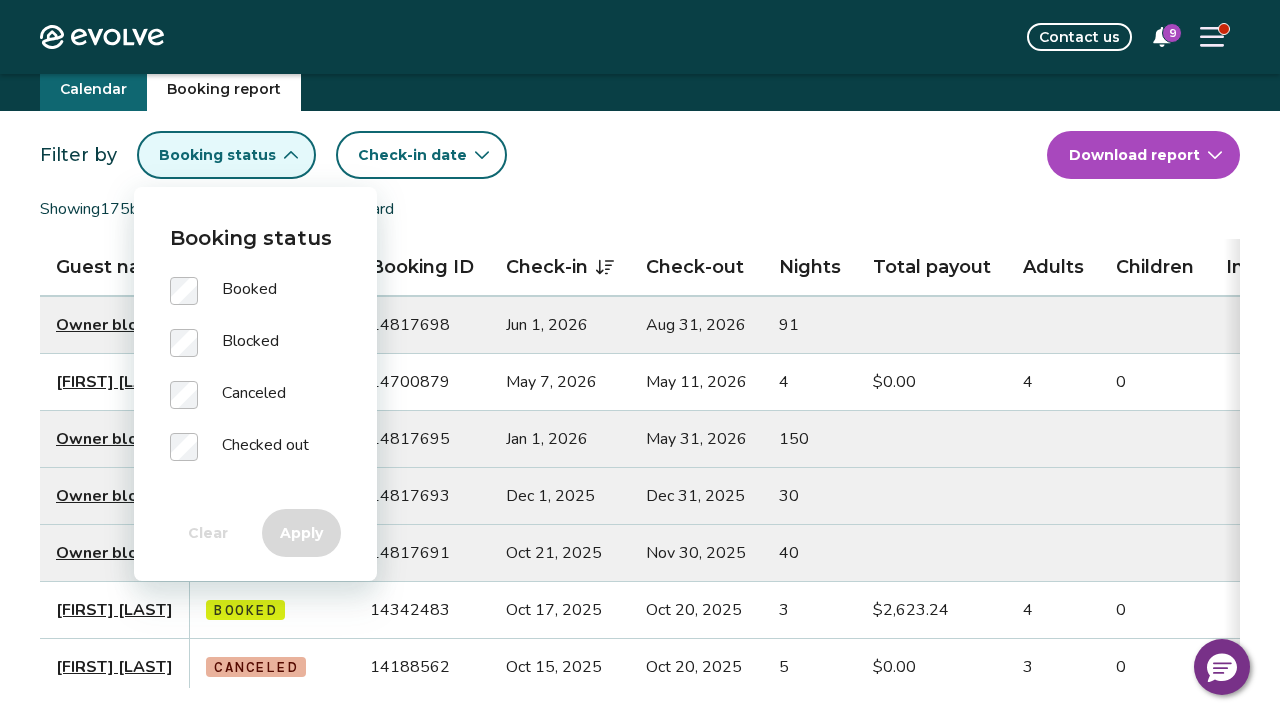 click on "Check-in date" at bounding box center (421, 155) 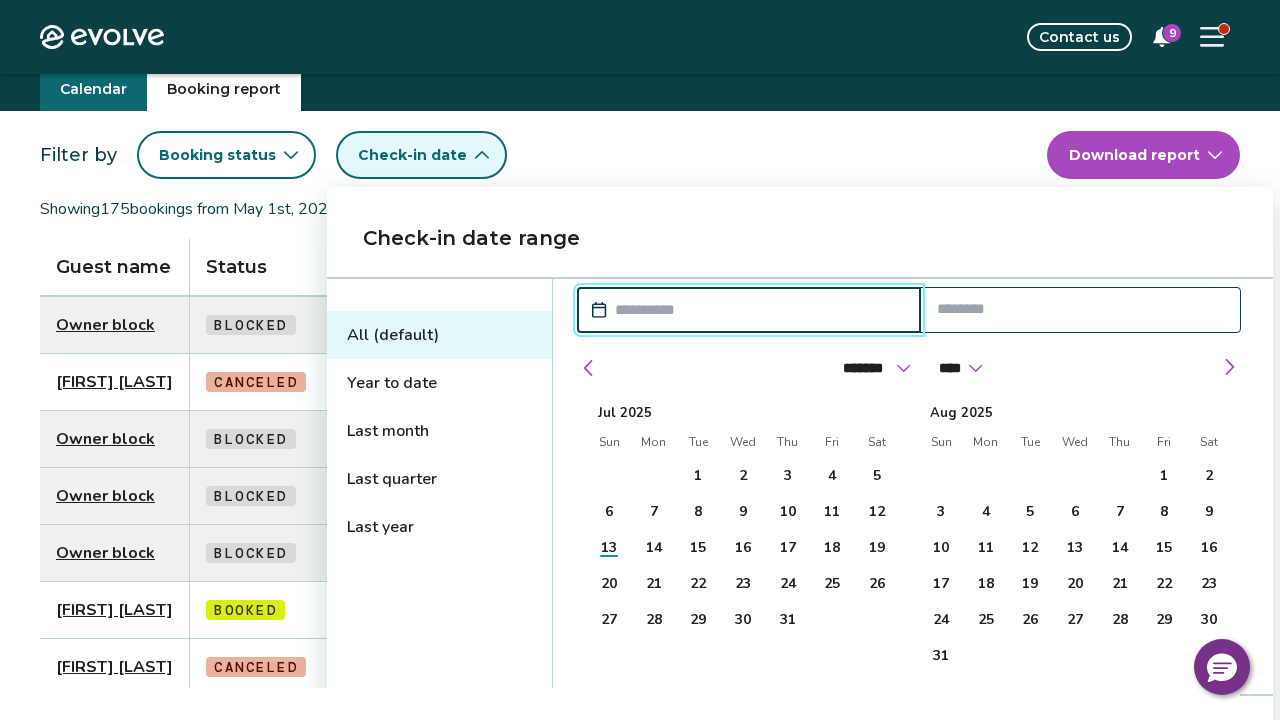 click on "Last month" at bounding box center [439, 431] 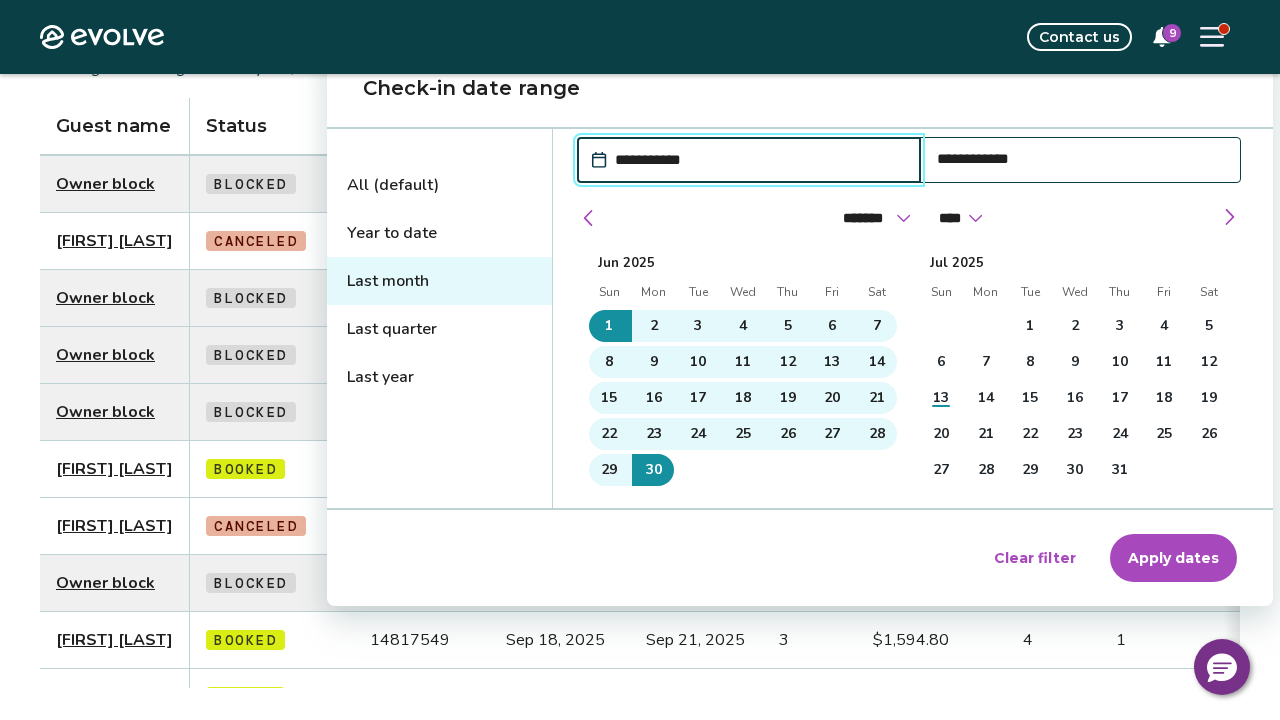 scroll, scrollTop: 227, scrollLeft: 0, axis: vertical 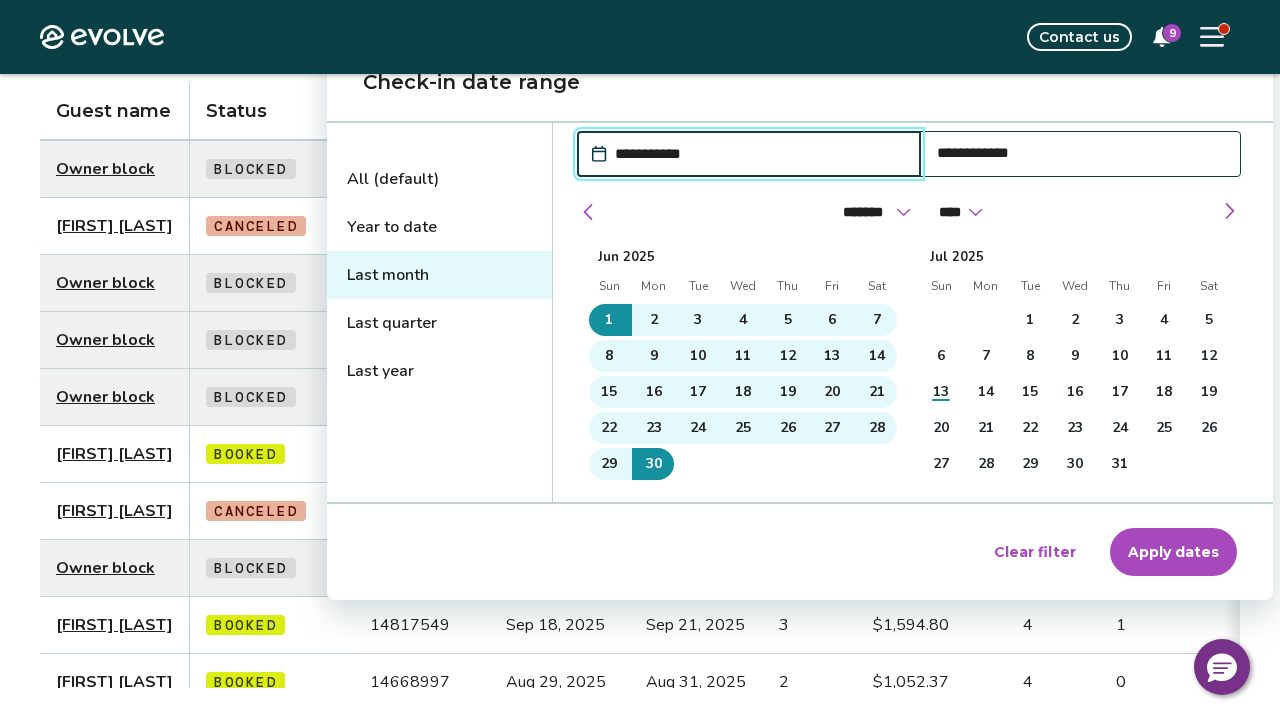 click on "Apply dates" at bounding box center [1173, 552] 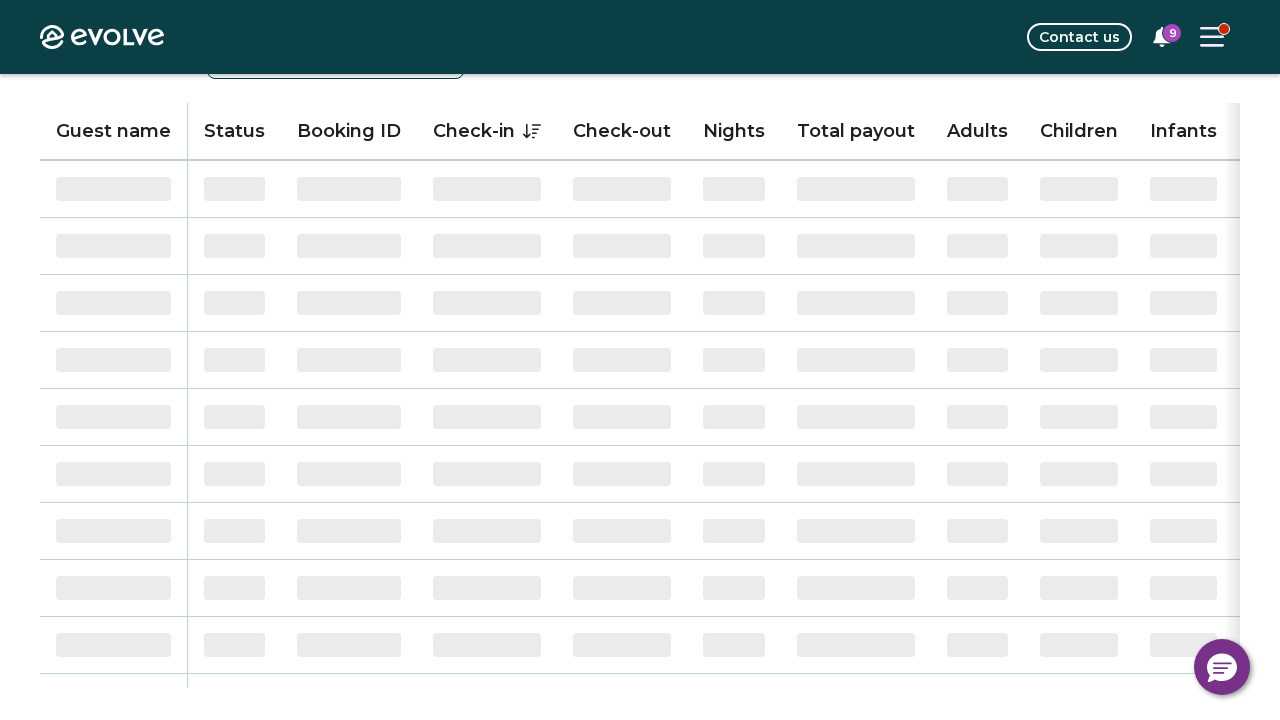 scroll, scrollTop: 202, scrollLeft: 0, axis: vertical 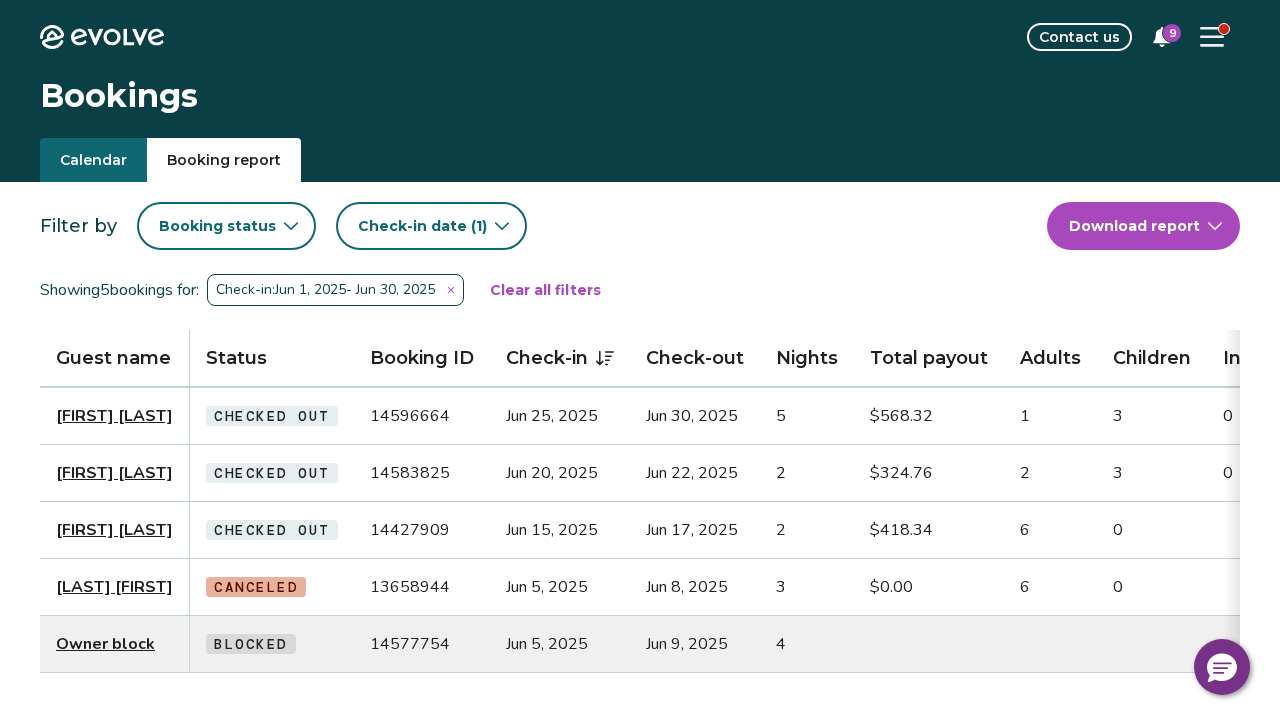 click on "Evolve Contact us 9 Bookings Calendar Booking report Filter by Booking status Check-in date (1) Download   report Showing  5  bookings   for: Check-in:  Jun 1, 2025   -   Jun 30, 2025 Clear all filters Guest name Status Booking ID Check-in Check-out Nights Total payout Adults Children Infants Pets Listing Guest email Guest phone Date booked Booking site [FIRST] [LAST] Checked out 14596664 Jun 25, 2025 Jun 30, 2025 5 $568.32 1 3 0 No [PHONE] May 11, 2025 Airbnb [FIRST] [LAST] Checked out 14583825 Jun 20, 2025 Jun 22, 2025 2 $324.76 2 3 0 No [PHONE] May 8, 2025 Airbnb [FIRST] [LAST] Checked out 14427909 Jun 15, 2025 Jun 17, 2025 2 $418.34 6 0 No rberno.337795@guest.booking.com [PHONE] Mar 29, 2025 Booking.com [LAST] [FIRST] Canceled 13658944 Jun 5, 2025 Jun 8, 2025 3 $0.00 6 0 No janess.428968@guest.booking.com [PHONE] Aug 28, 2024 Booking.com Owner block Blocked 14577754 Jun 5, 2025 Jun 9, 2025 4 May 6, 2025 © 2013-Present Evolve Vacation Rental Network Privacy Policy |" at bounding box center (640, 517) 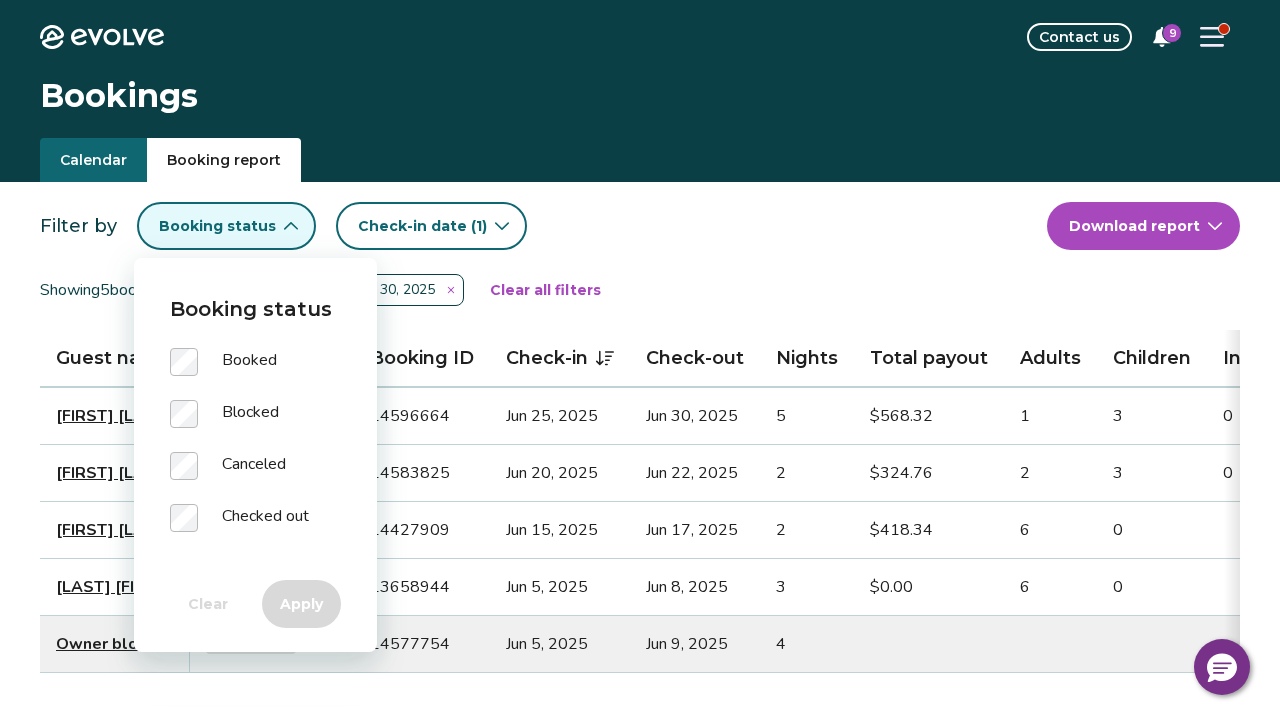 click on "Filter by Booking status Check-in date (1)" at bounding box center [543, 226] 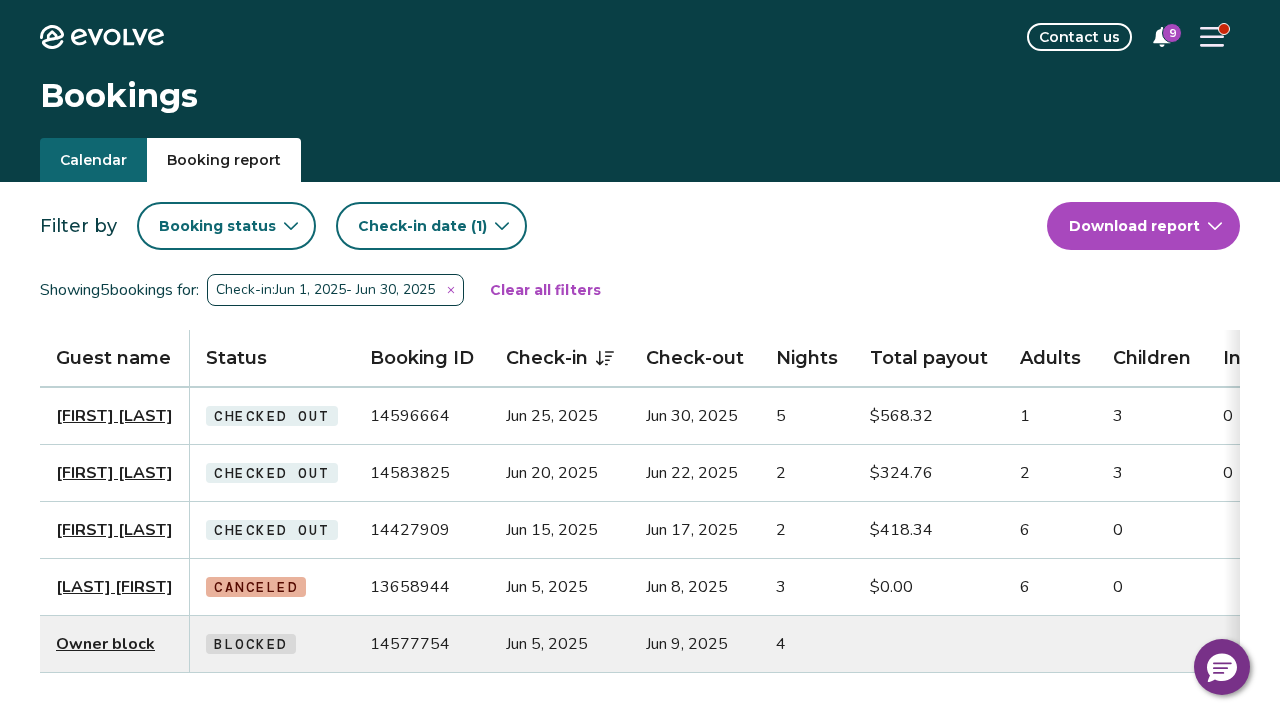 click 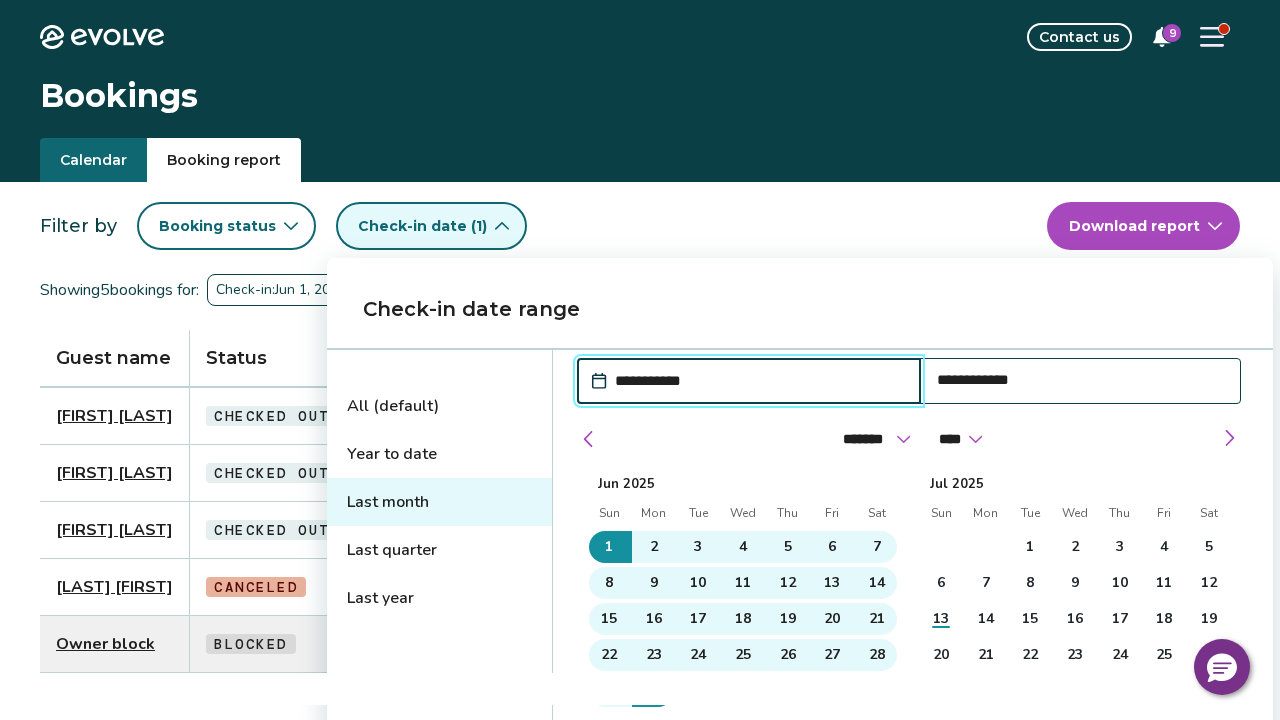 click on "Filter by Booking status Check-in date (1)" at bounding box center [543, 226] 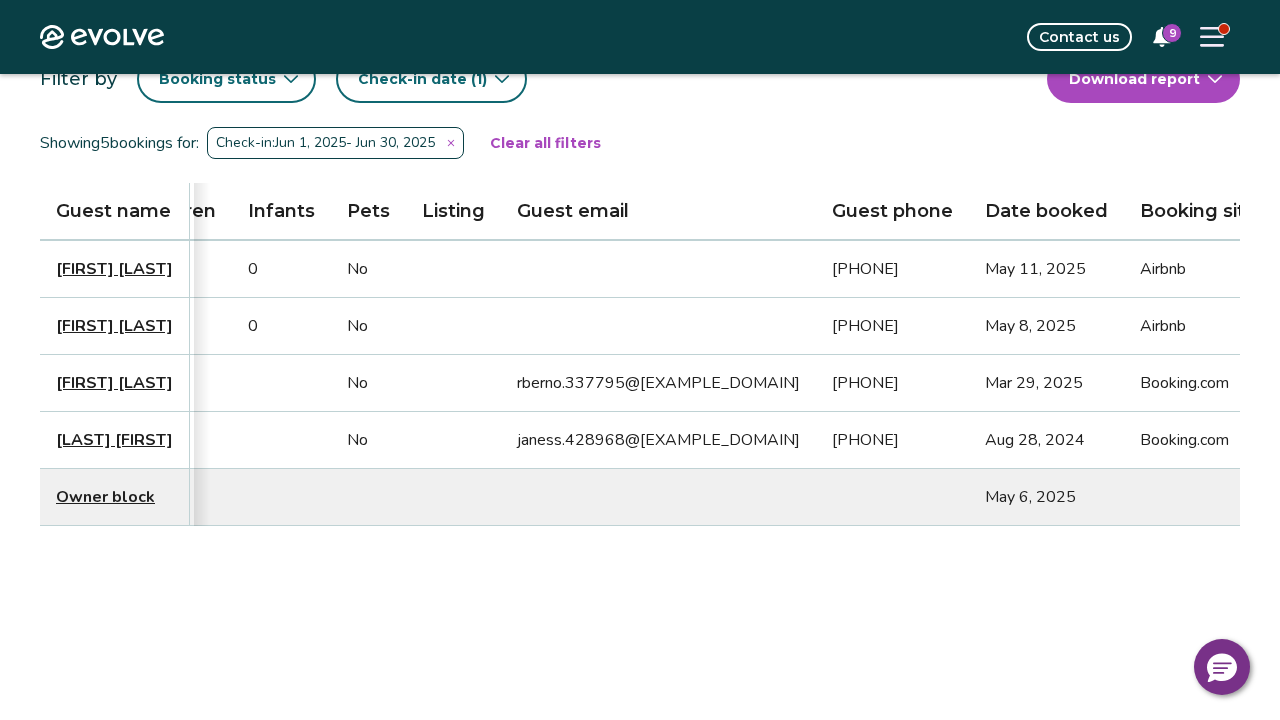 click on "Evolve Contact us 9 Bookings Calendar Booking report Filter by Booking status Check-in date (1) Download   report Showing  5  bookings   for: Check-in:  Jun 1, 2025   -   Jun 30, 2025 Clear all filters Guest name Status Booking ID Check-in Check-out Nights Total payout Adults Children Infants Pets Listing Guest email Guest phone Date booked Booking site [FIRST] [LAST] Checked out 14596664 Jun 25, 2025 Jun 30, 2025 5 $568.32 1 3 0 No [PHONE] May 11, 2025 Airbnb [FIRST] [LAST] Checked out 14583825 Jun 20, 2025 Jun 22, 2025 2 $324.76 2 3 0 No [PHONE] May 8, 2025 Airbnb [FIRST] [LAST] Checked out 14427909 Jun 15, 2025 Jun 17, 2025 2 $418.34 6 0 No rberno.337795@guest.booking.com [PHONE] Mar 29, 2025 Booking.com [LAST] [FIRST] Canceled 13658944 Jun 5, 2025 Jun 8, 2025 3 $0.00 6 0 No janess.428968@guest.booking.com [PHONE] Aug 28, 2024 Booking.com Owner block Blocked 14577754 Jun 5, 2025 Jun 9, 2025 4 May 6, 2025 © 2013-Present Evolve Vacation Rental Network Privacy Policy |" at bounding box center [640, 370] 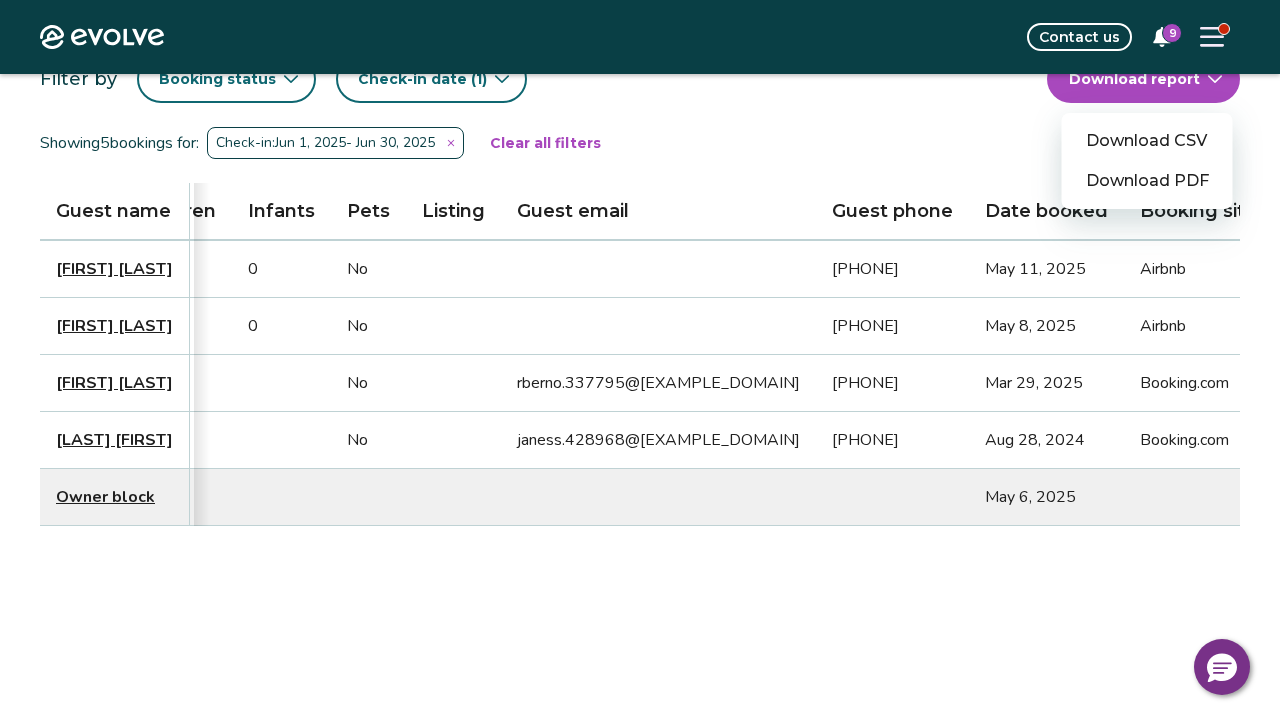 click on "Download CSV" at bounding box center (1147, 141) 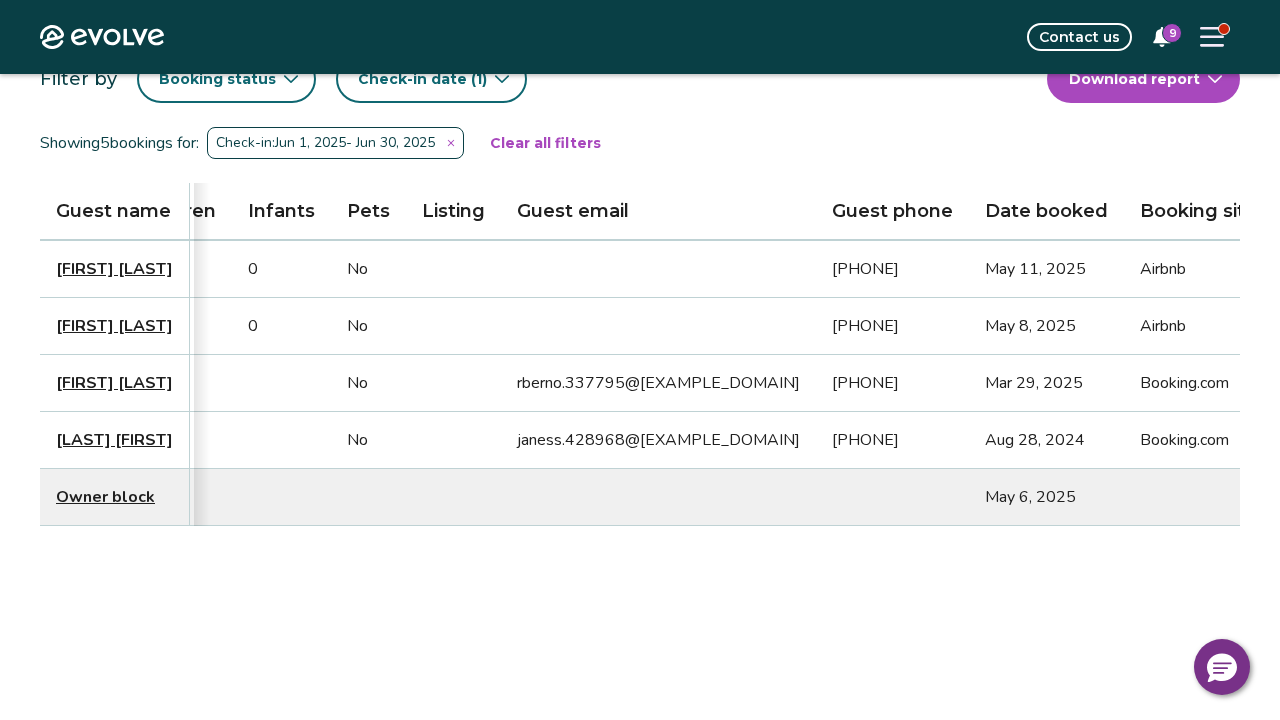 click on "Evolve Contact us 9 Bookings Calendar Booking report Filter by Booking status Check-in date (1) Download   report Showing  5  bookings   for: Check-in:  Jun 1, 2025   -   Jun 30, 2025 Clear all filters Guest name Status Booking ID Check-in Check-out Nights Total payout Adults Children Infants Pets Listing Guest email Guest phone Date booked Booking site [FIRST] [LAST] Checked out 14596664 Jun 25, 2025 Jun 30, 2025 5 $568.32 1 3 0 No [PHONE] May 11, 2025 Airbnb [FIRST] [LAST] Checked out 14583825 Jun 20, 2025 Jun 22, 2025 2 $324.76 2 3 0 No [PHONE] May 8, 2025 Airbnb [FIRST] [LAST] Checked out 14427909 Jun 15, 2025 Jun 17, 2025 2 $418.34 6 0 No rberno.337795@guest.booking.com [PHONE] Mar 29, 2025 Booking.com [LAST] [FIRST] Canceled 13658944 Jun 5, 2025 Jun 8, 2025 3 $0.00 6 0 No janess.428968@guest.booking.com [PHONE] Aug 28, 2024 Booking.com Owner block Blocked 14577754 Jun 5, 2025 Jun 9, 2025 4 May 6, 2025 © 2013-Present Evolve Vacation Rental Network Privacy Policy |" at bounding box center [640, 370] 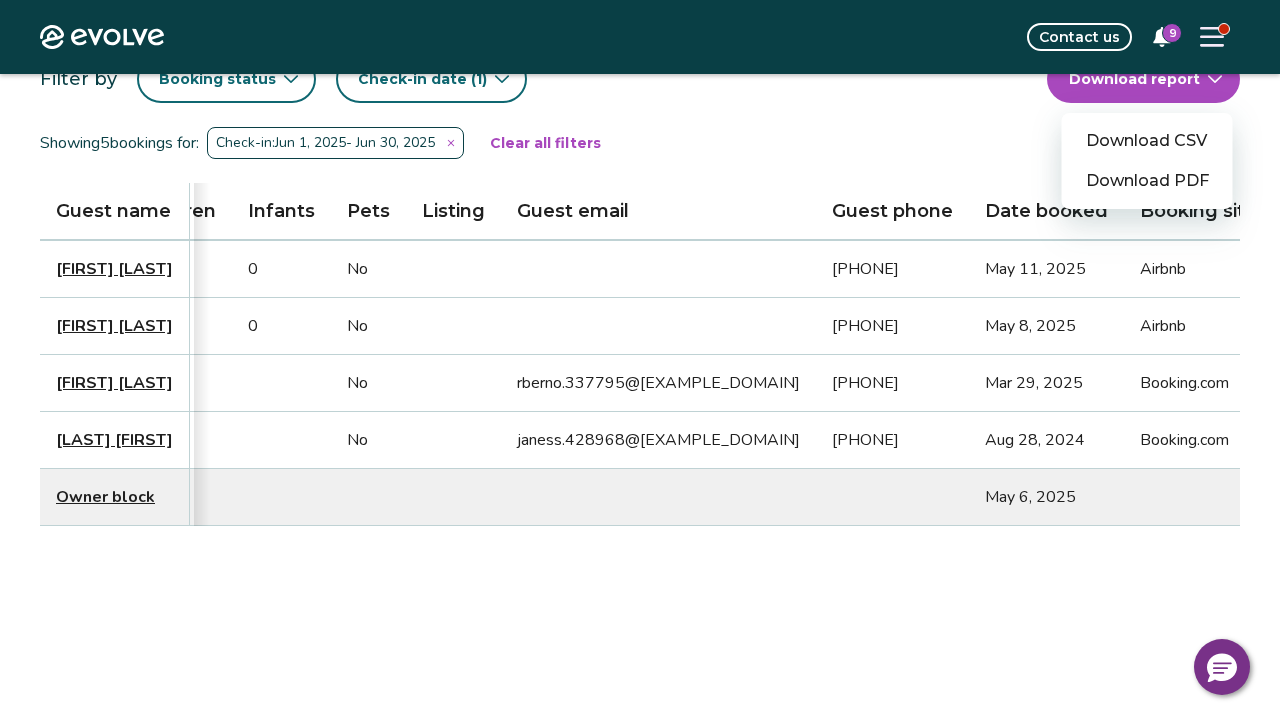 click on "Download PDF" at bounding box center (1147, 181) 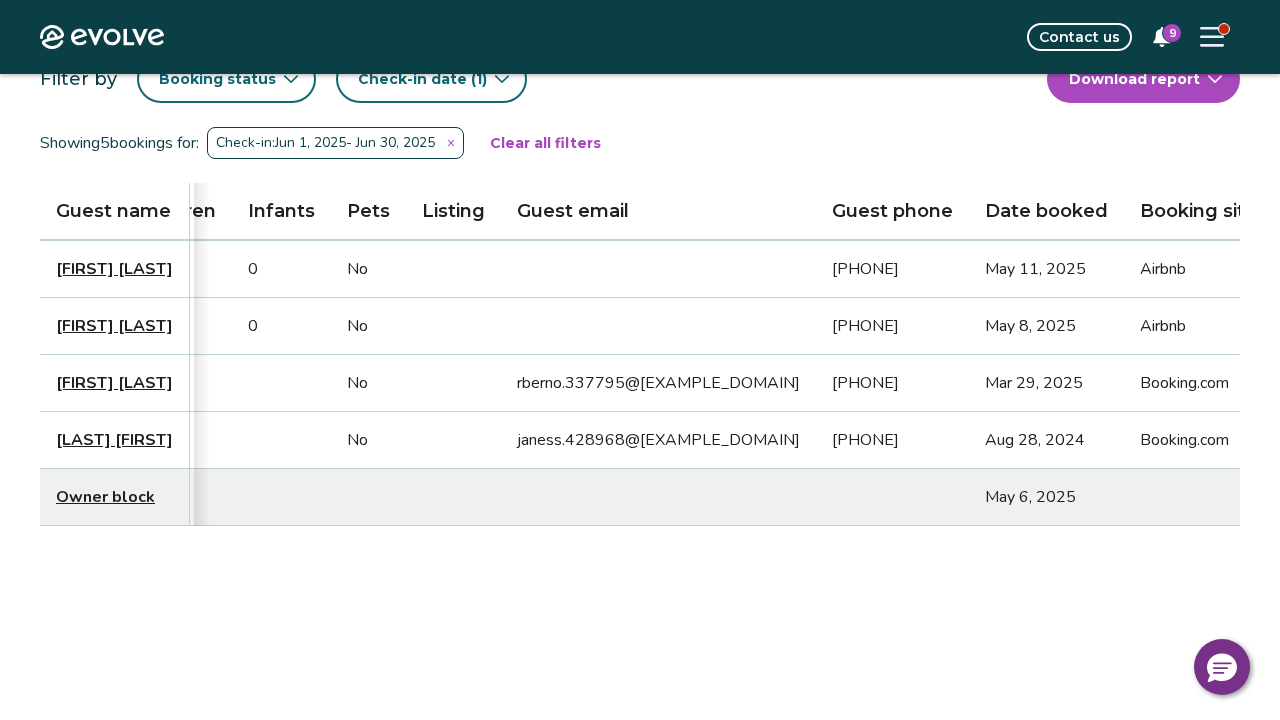 click on "Evolve Contact us 9 Bookings Calendar Booking report Filter by Booking status Check-in date (1) Download   report Showing  5  bookings   for: Check-in:  Jun 1, 2025   -   Jun 30, 2025 Clear all filters Guest name Status Booking ID Check-in Check-out Nights Total payout Adults Children Infants Pets Listing Guest email Guest phone Date booked Booking site [FIRST] [LAST] Checked out 14596664 Jun 25, 2025 Jun 30, 2025 5 $568.32 1 3 0 No [PHONE] May 11, 2025 Airbnb [FIRST] [LAST] Checked out 14583825 Jun 20, 2025 Jun 22, 2025 2 $324.76 2 3 0 No [PHONE] May 8, 2025 Airbnb [FIRST] [LAST] Checked out 14427909 Jun 15, 2025 Jun 17, 2025 2 $418.34 6 0 No rberno.337795@guest.booking.com [PHONE] Mar 29, 2025 Booking.com [LAST] [FIRST] Canceled 13658944 Jun 5, 2025 Jun 8, 2025 3 $0.00 6 0 No janess.428968@guest.booking.com [PHONE] Aug 28, 2024 Booking.com Owner block Blocked 14577754 Jun 5, 2025 Jun 9, 2025 4 May 6, 2025 © 2013-Present Evolve Vacation Rental Network Privacy Policy |" at bounding box center [640, 370] 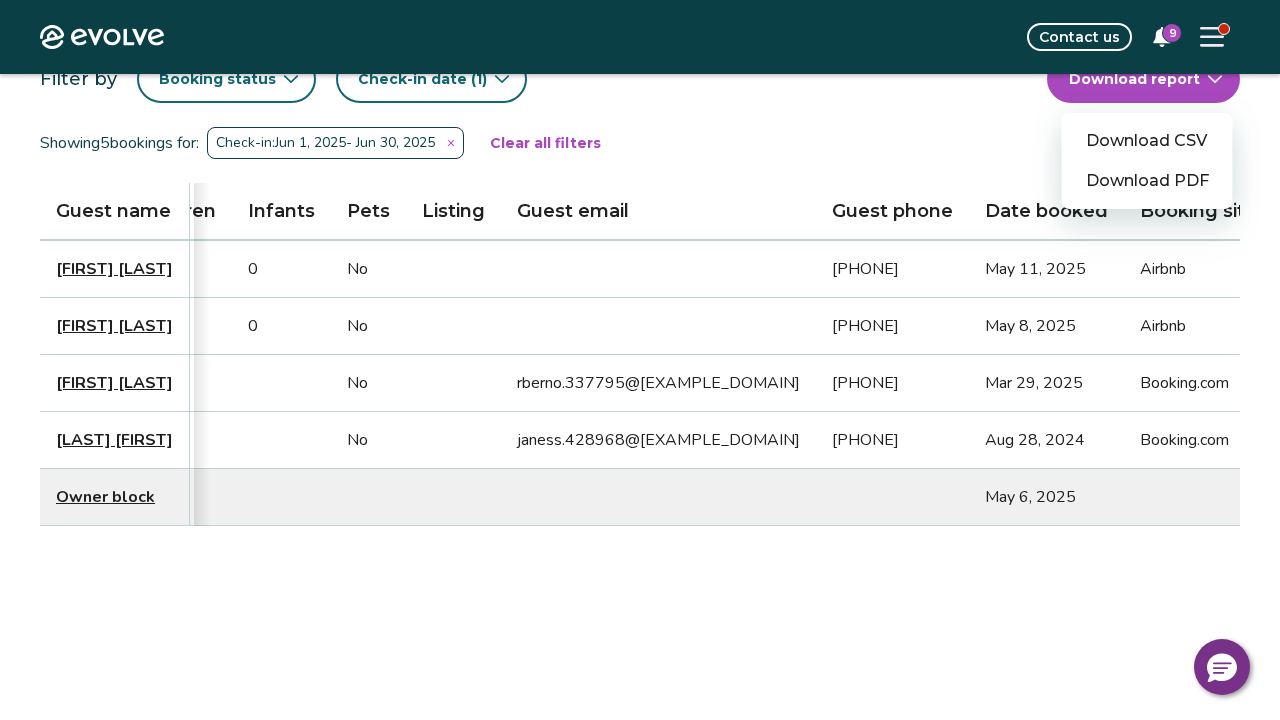 click on "Download CSV" at bounding box center [1147, 141] 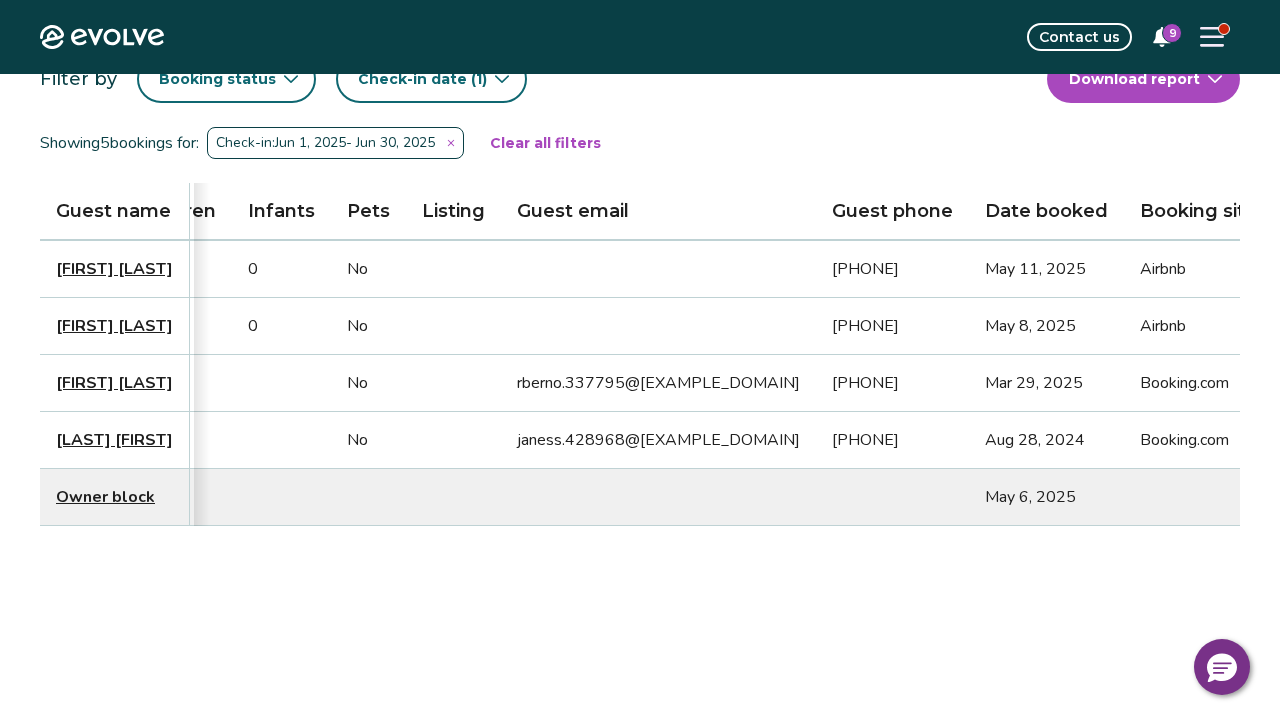 scroll, scrollTop: 0, scrollLeft: 0, axis: both 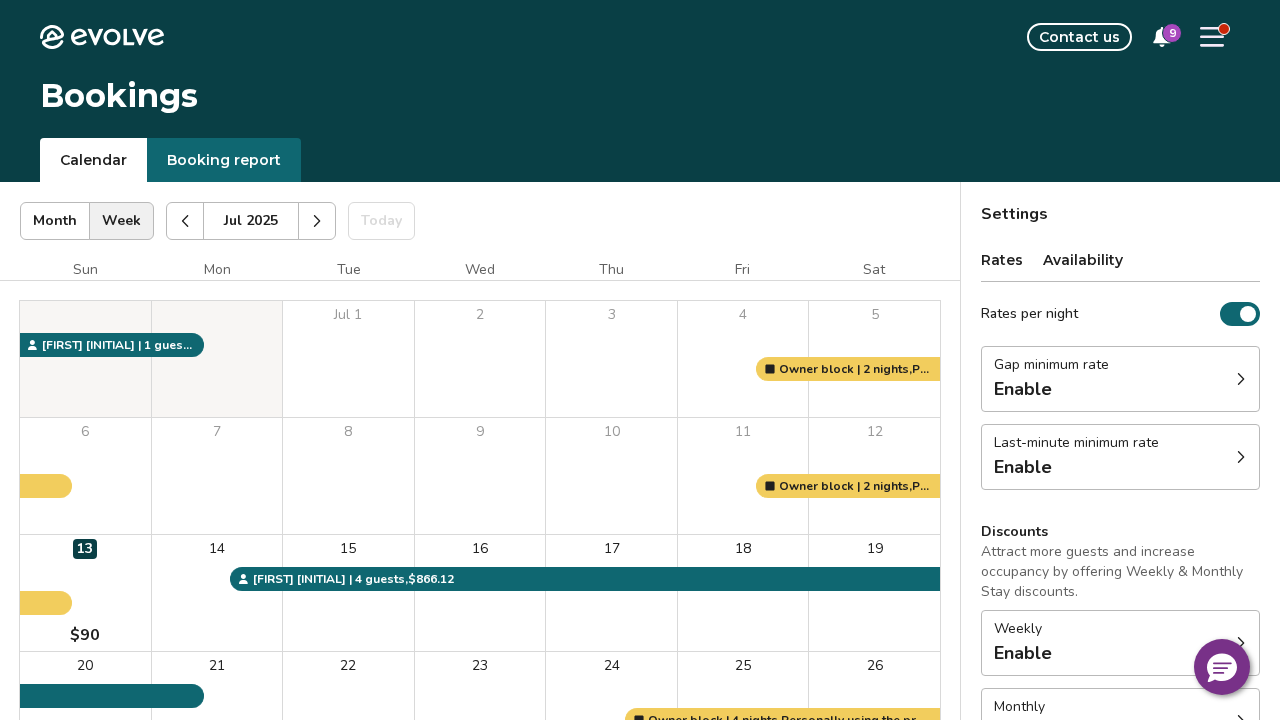 click on "Calendar" at bounding box center (93, 160) 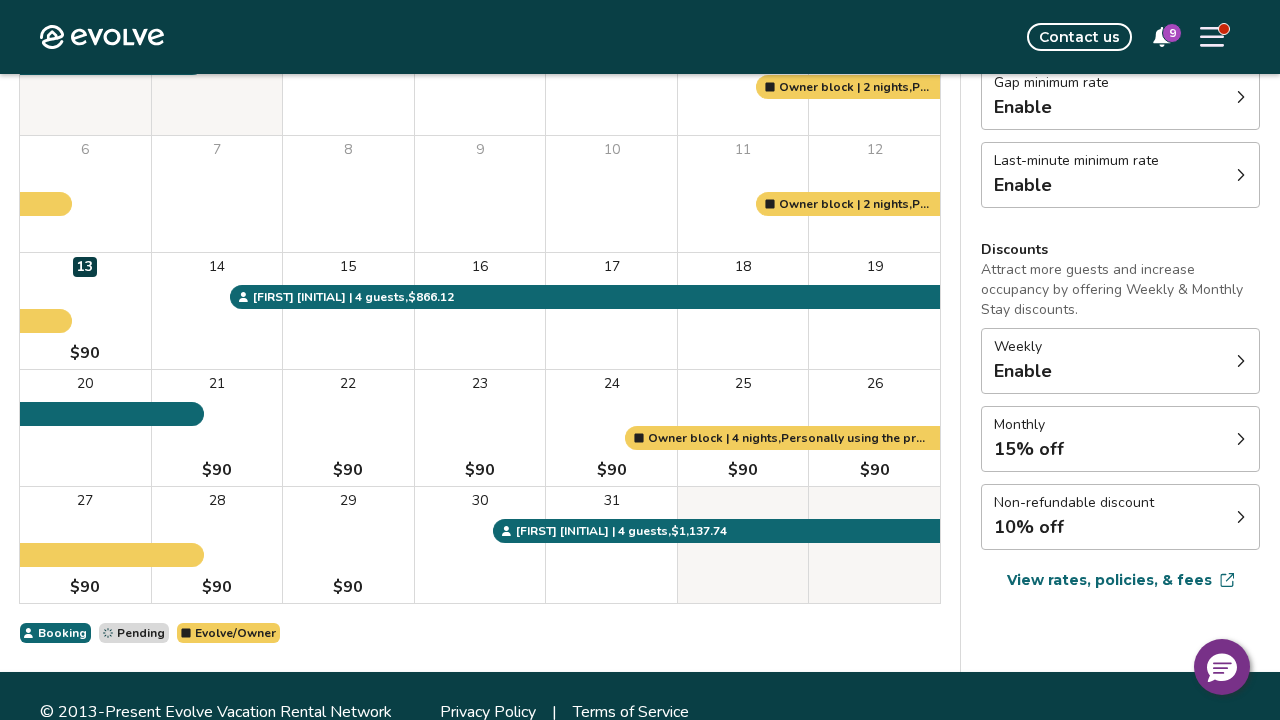 scroll, scrollTop: 314, scrollLeft: 0, axis: vertical 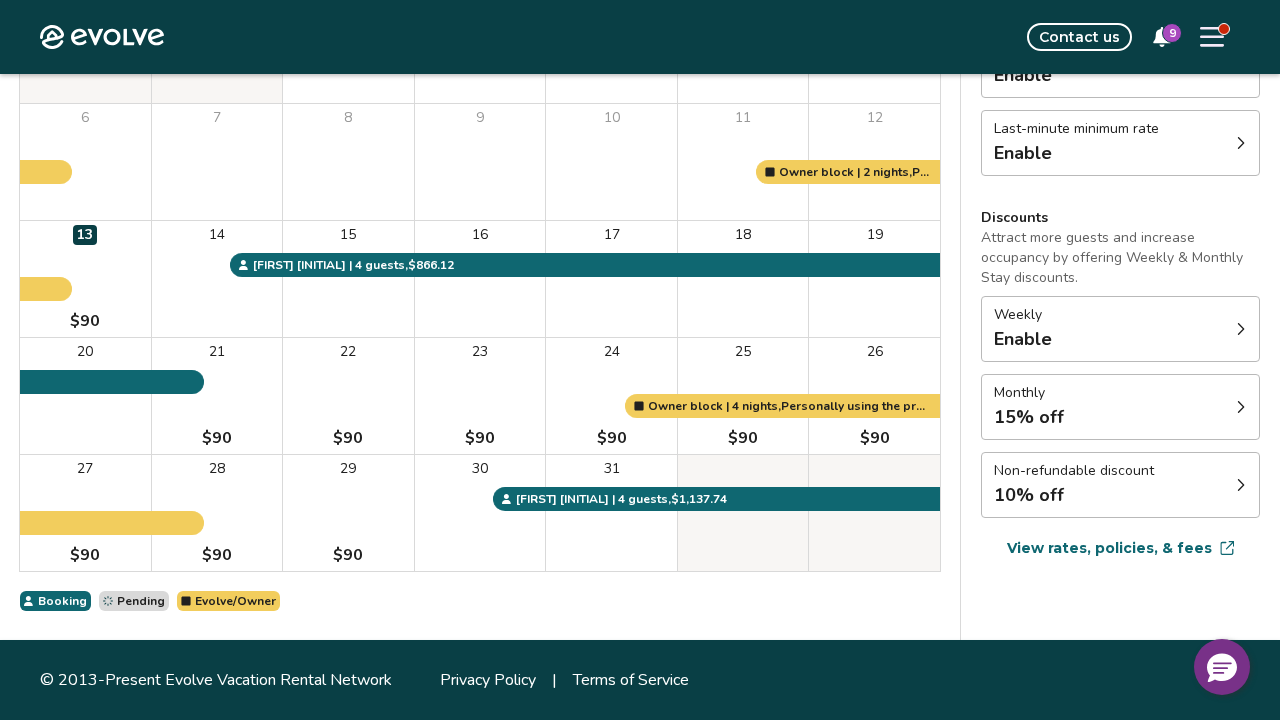 click on "Monthly 15% off" at bounding box center (1120, 407) 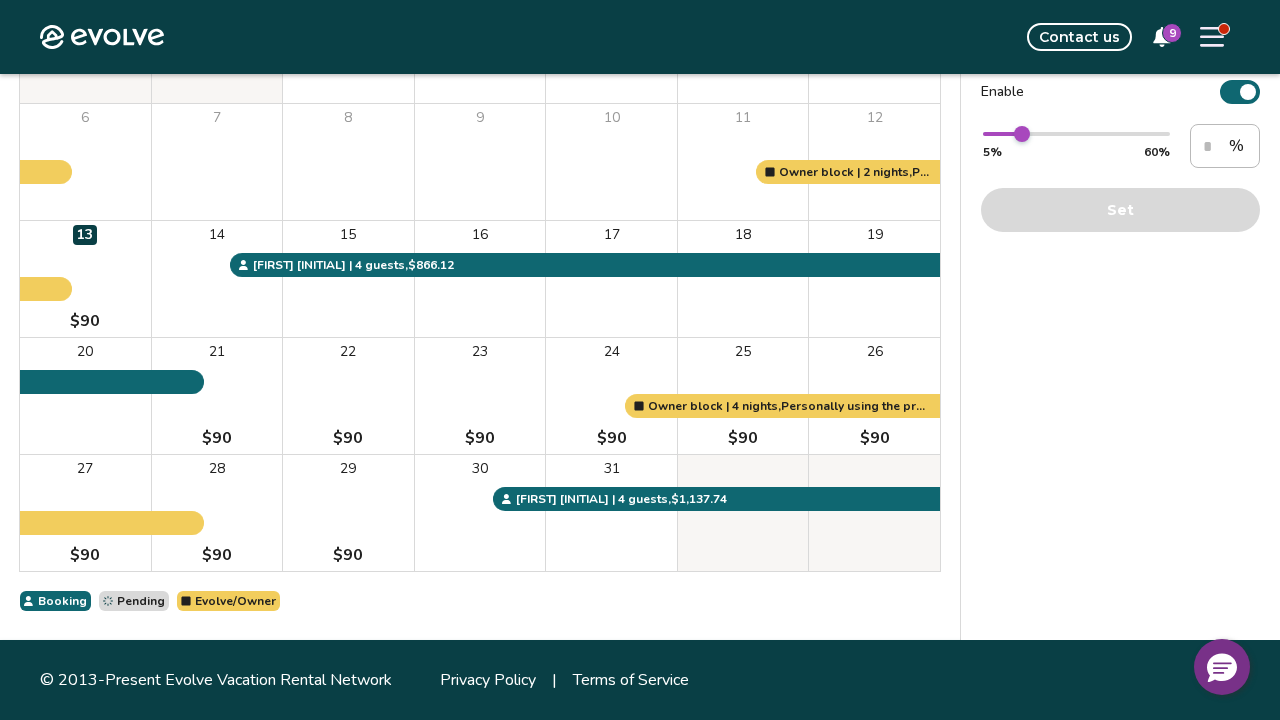 click on "Sun Mon Tue Wed Thu Fri Sat Jul 1 2 3 4 5 6 7 8 9 10 11 12 13 $90 14 15 16 17 18 19 20 21 $90 22 $90 23 $90 24 $90 25 $90 26 $90 27 $90 28 $90 29 $90 30 31 Owner block | 4 nights,  Personally using the property Owner block | 2 nights,  Personally using the property Owner block | 2 nights,  Personally using the property [FIRST] [INITIAL] | 4 guests ,  $1,137.74 [FIRST] [INITIAL] | 1 guests ,  $568.32 [FIRST] [INITIAL] | 4 guests ,  $866.12 Booking Pending Evolve/Owner" at bounding box center (480, 278) 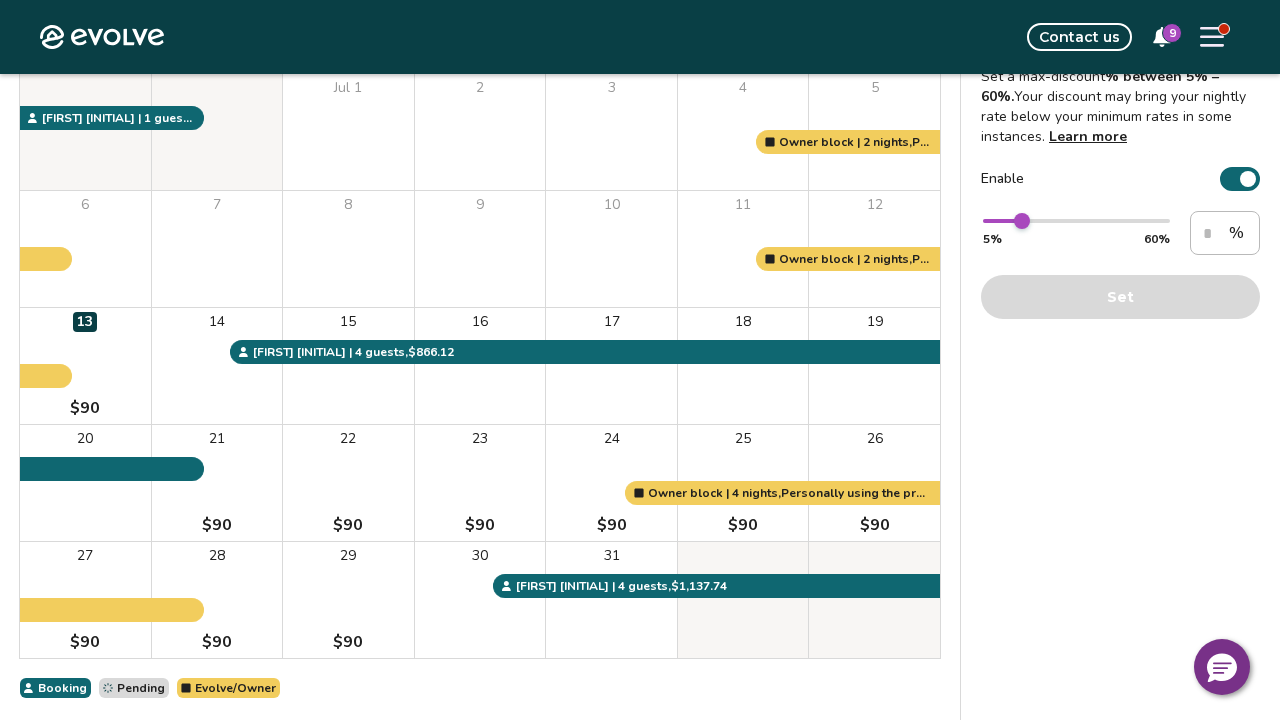 scroll, scrollTop: 0, scrollLeft: 0, axis: both 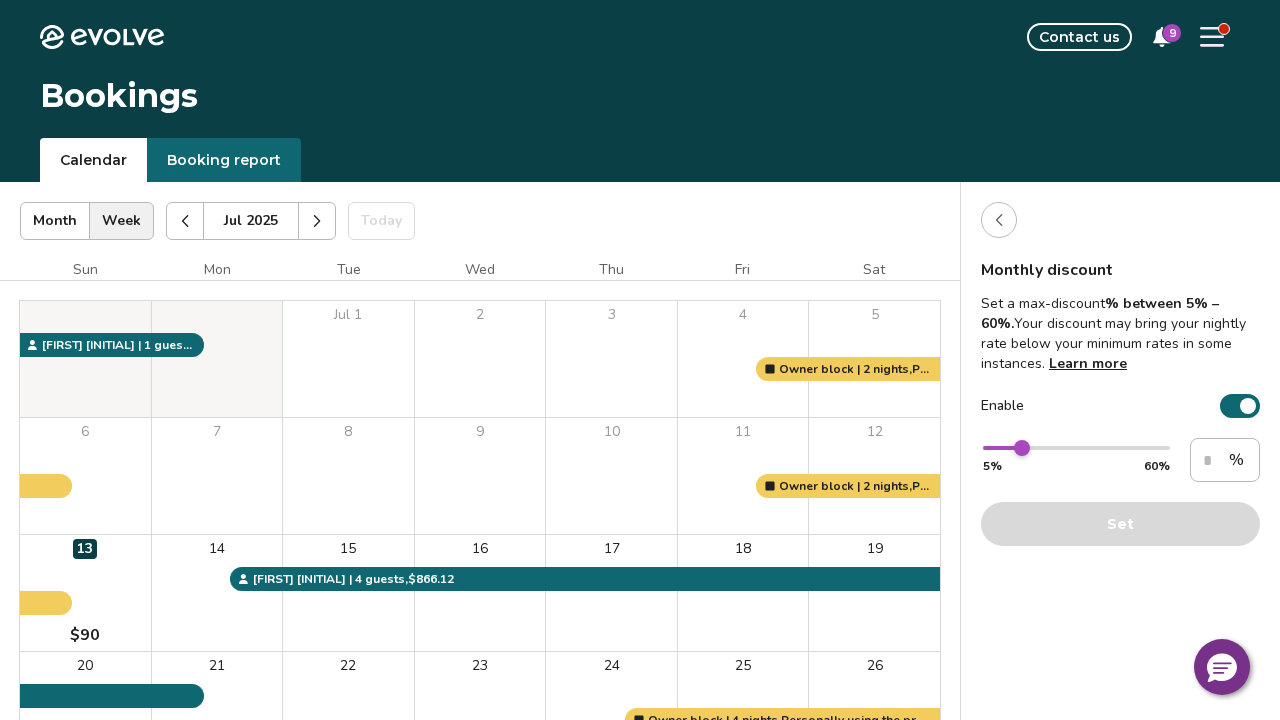 click at bounding box center [999, 220] 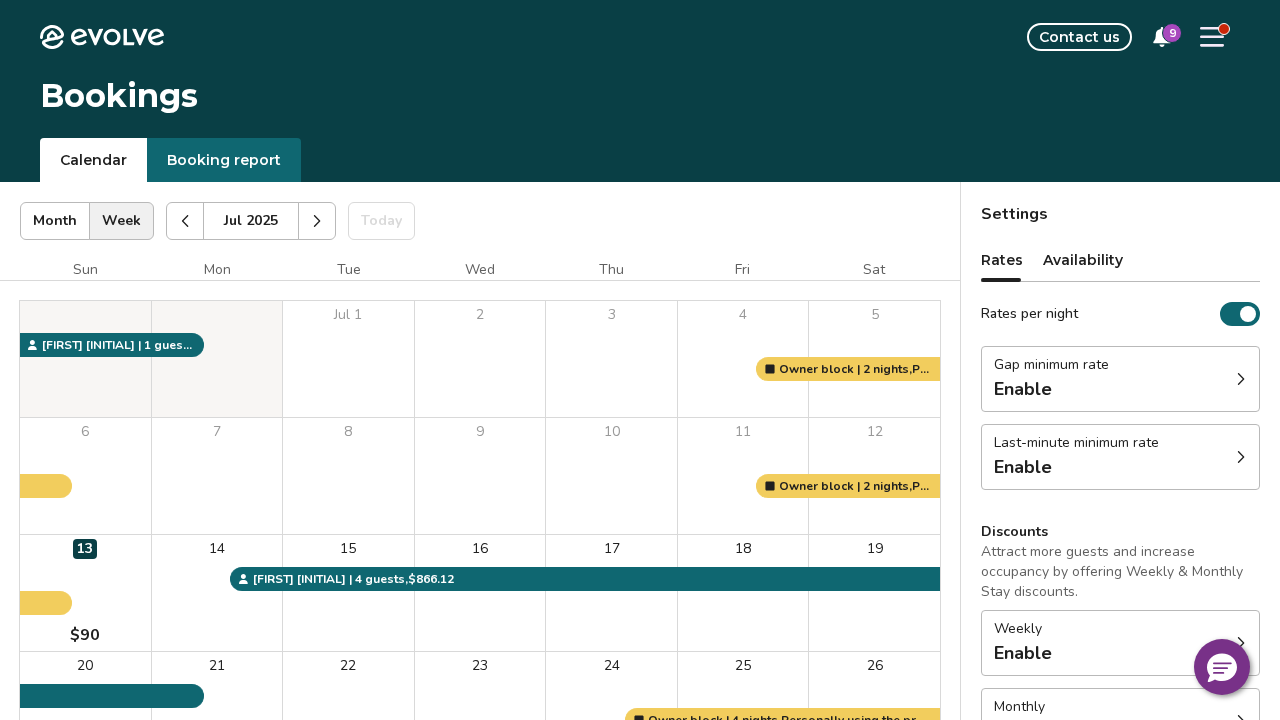 click on "Availability" at bounding box center (1083, 260) 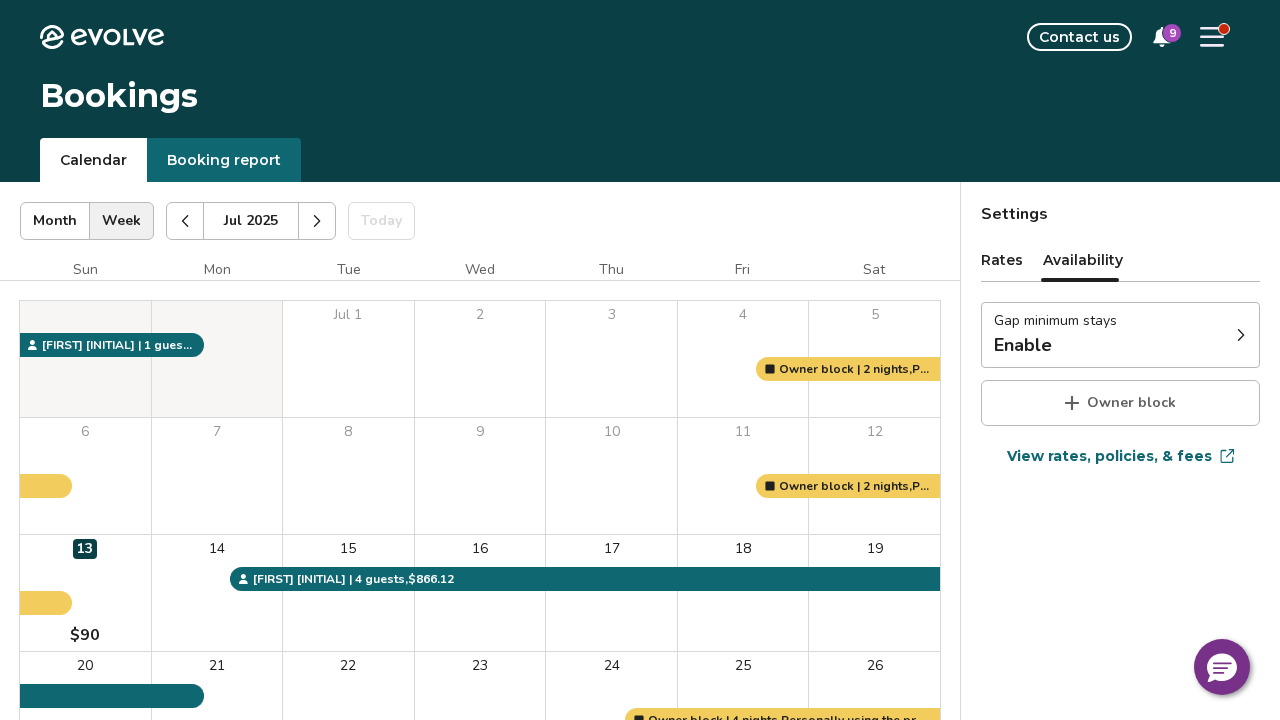 click on "Rates" at bounding box center (1002, 260) 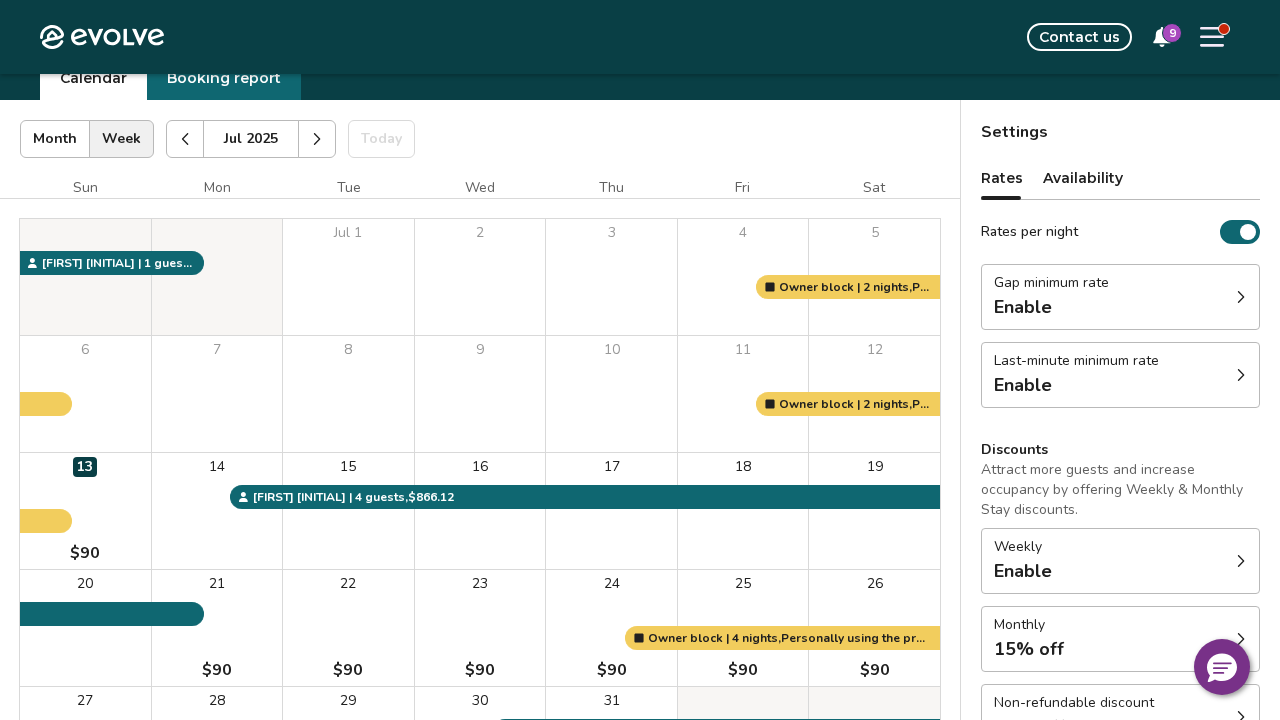 scroll, scrollTop: 85, scrollLeft: 0, axis: vertical 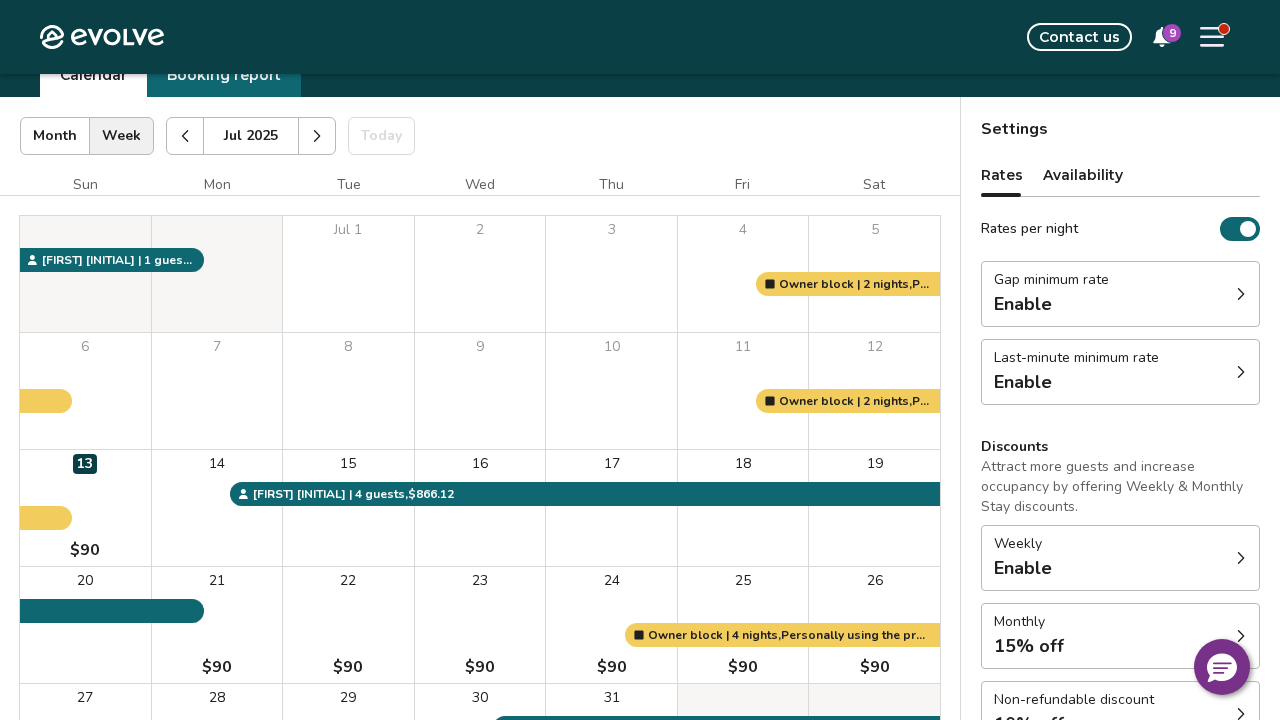 click on "Enable" at bounding box center (1051, 304) 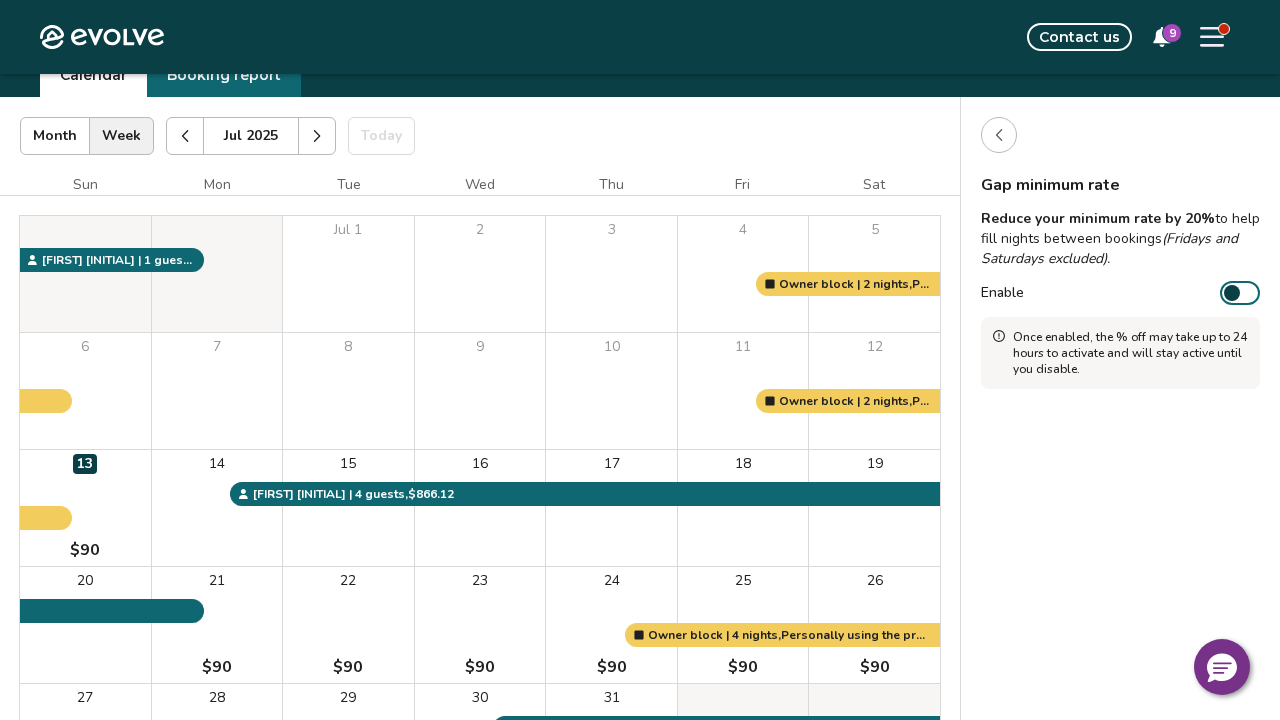 click 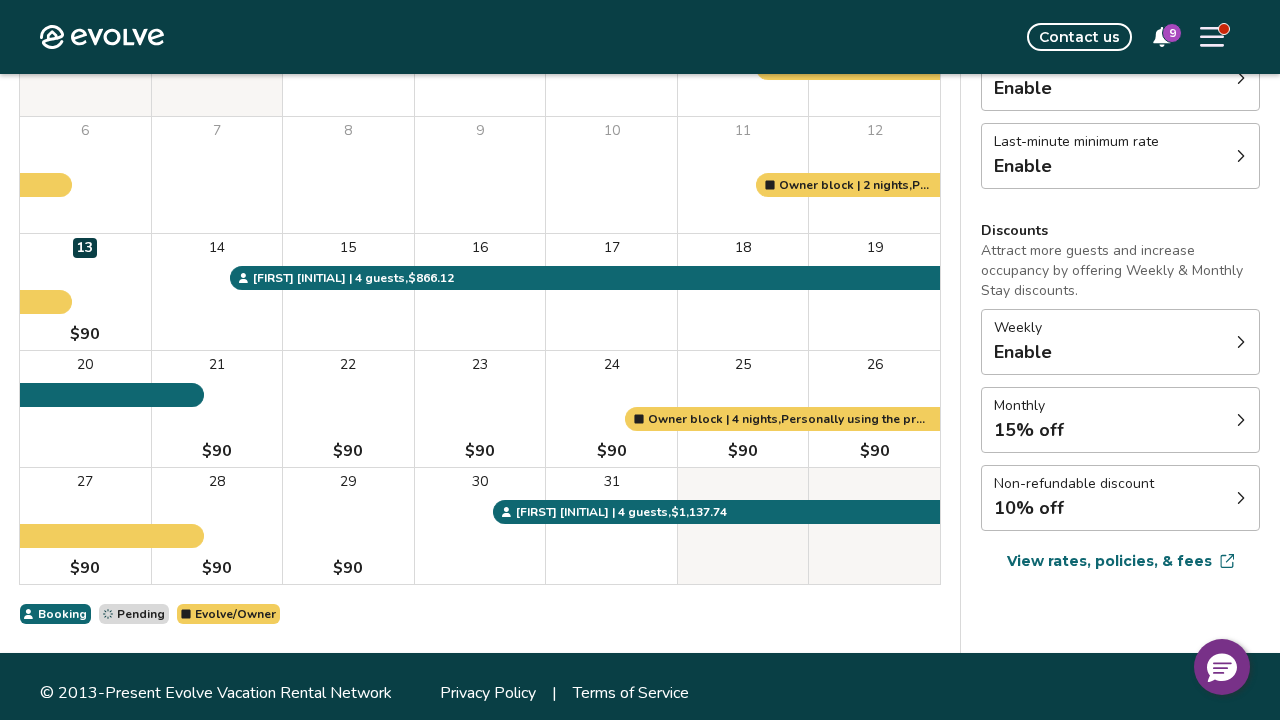 scroll, scrollTop: 314, scrollLeft: 0, axis: vertical 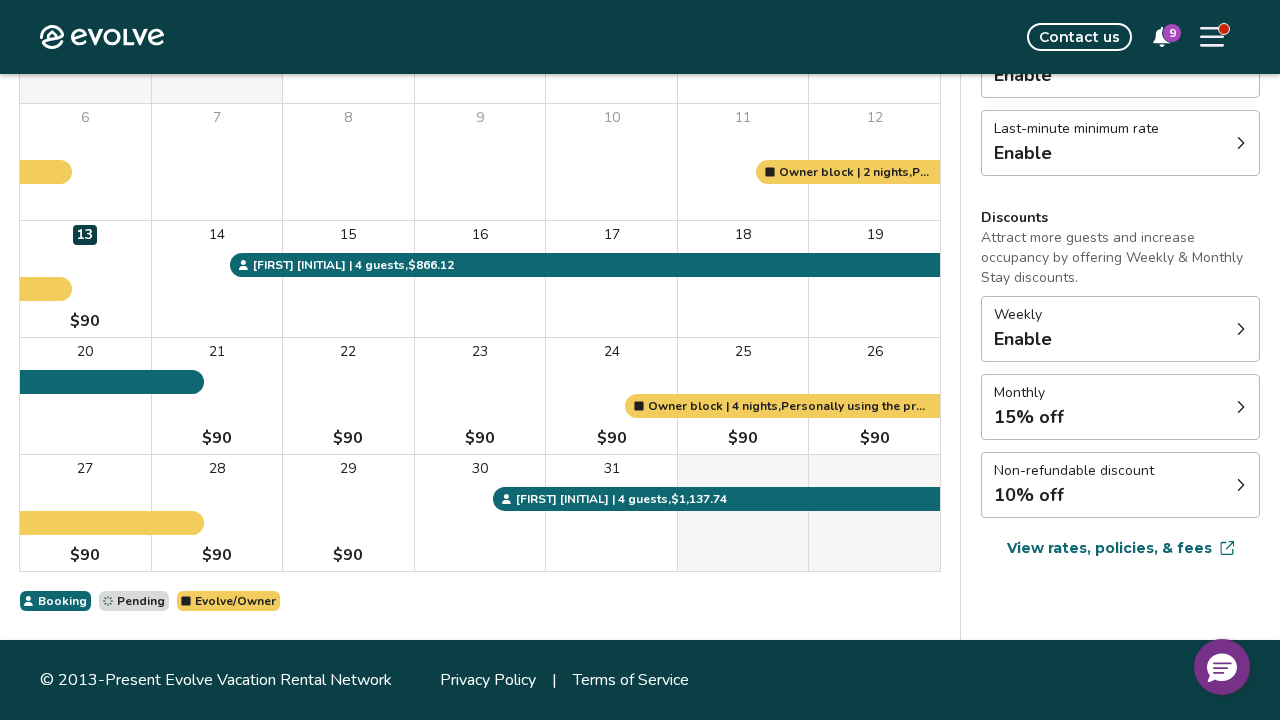 click on "View rates, policies, & fees" at bounding box center [1109, 548] 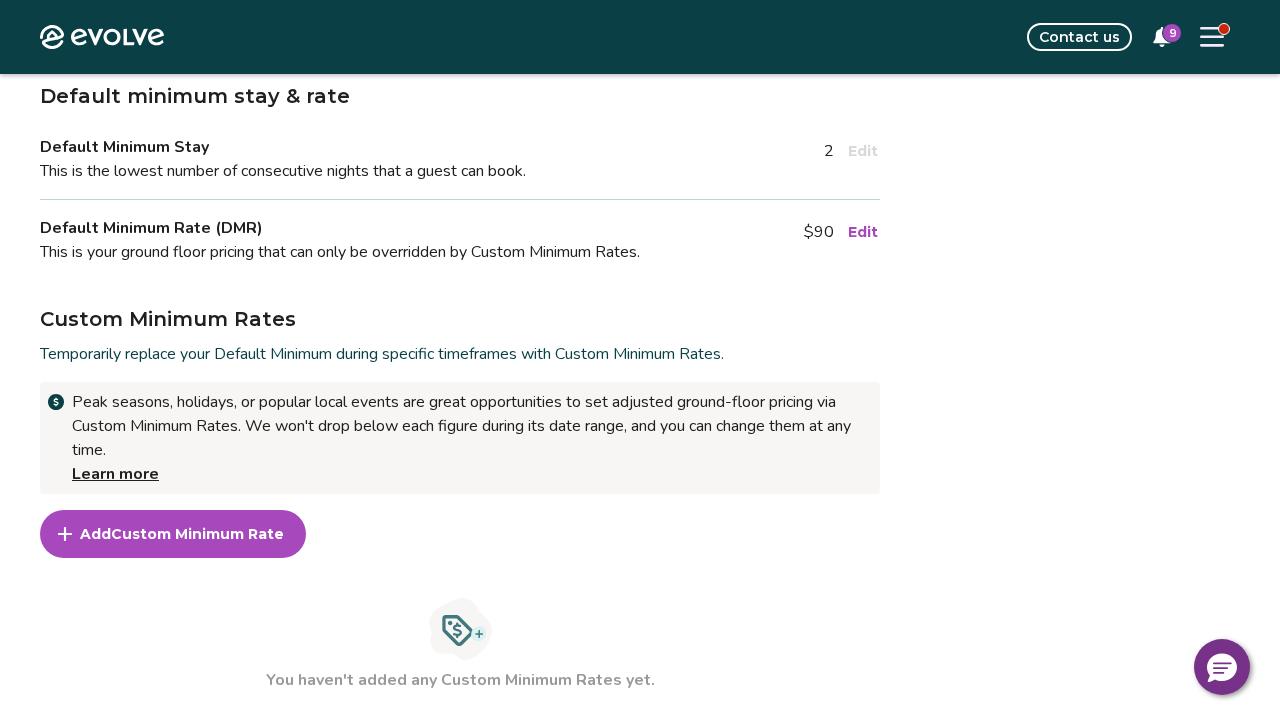 scroll, scrollTop: 445, scrollLeft: 0, axis: vertical 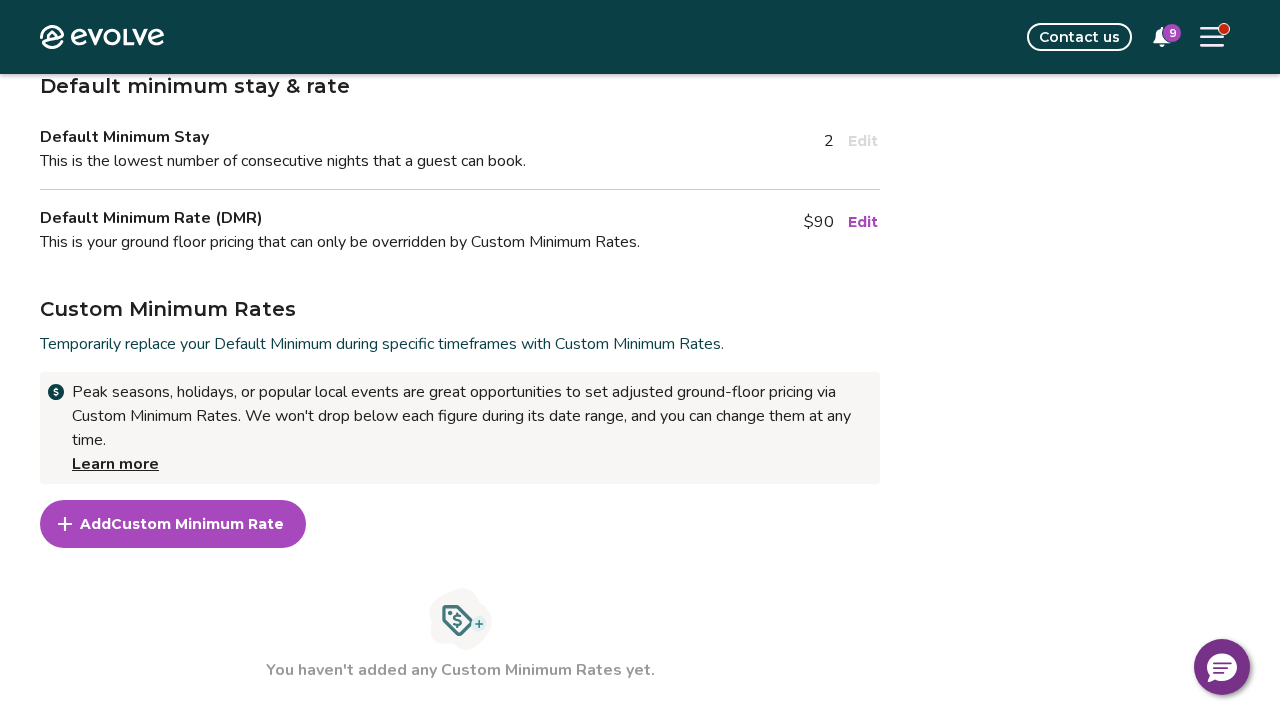 click on "Custom Minimum Rate" at bounding box center (197, 524) 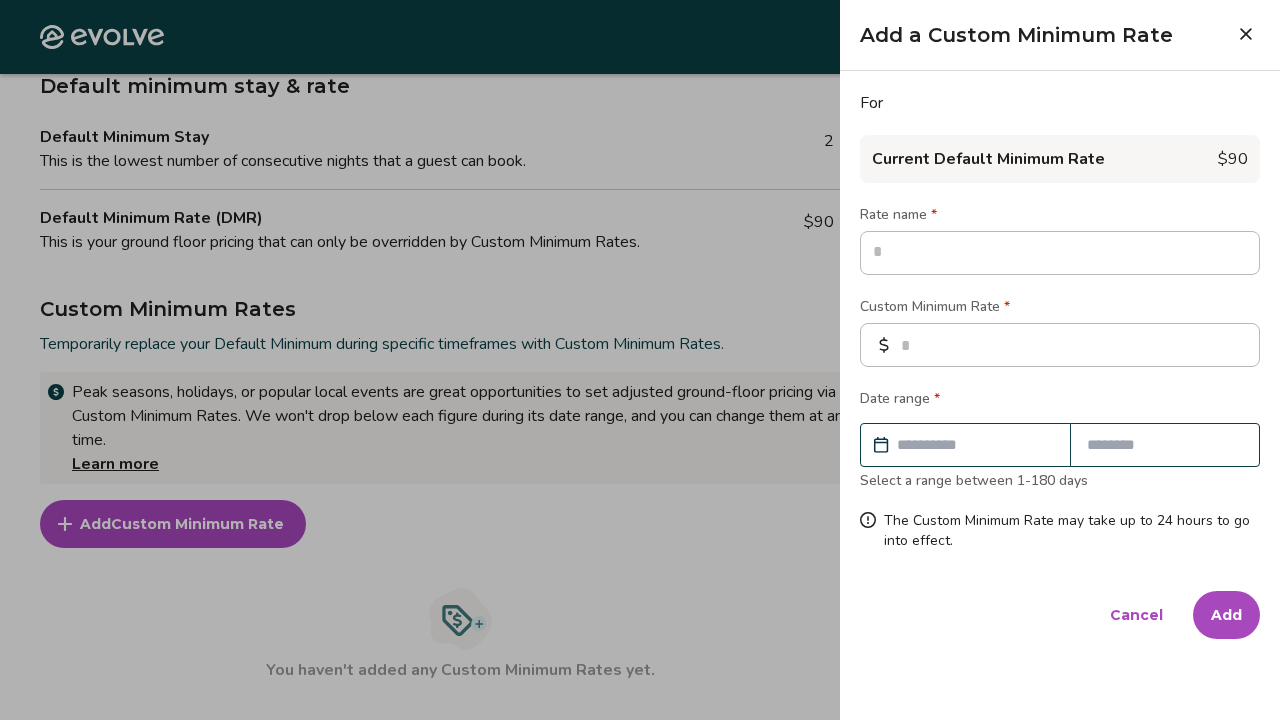 click on "Cancel" at bounding box center (1136, 615) 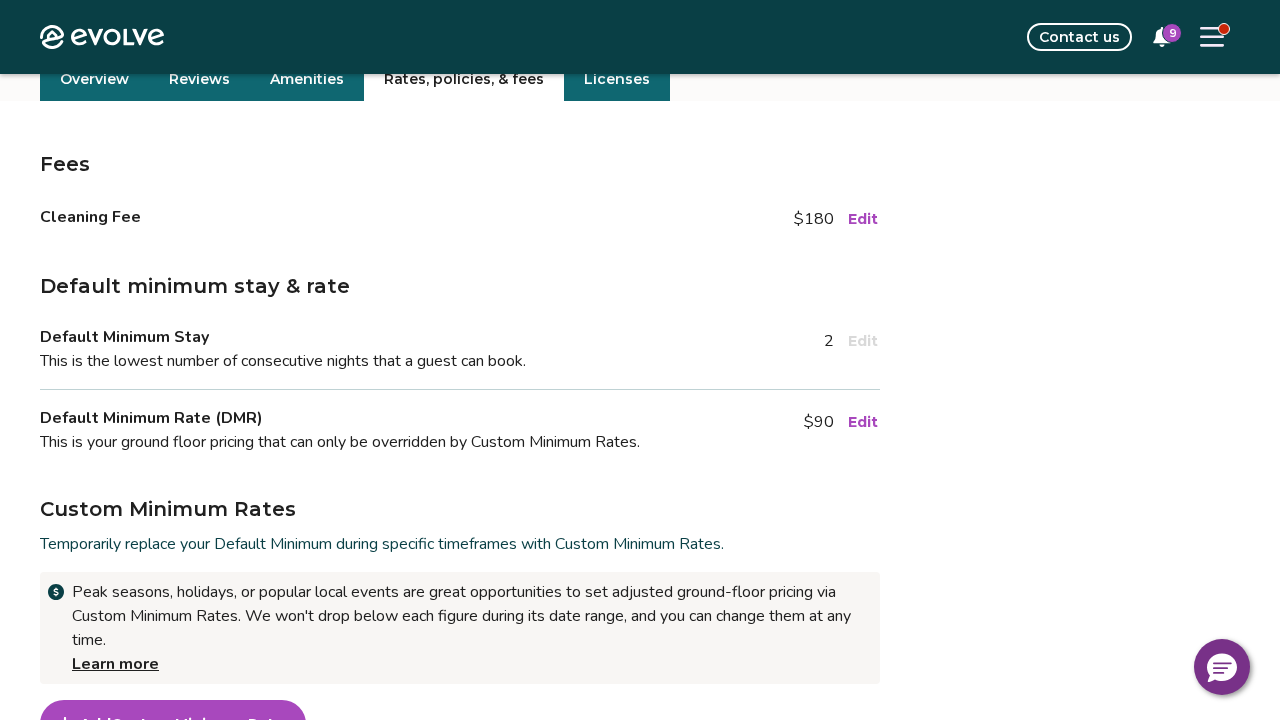 scroll, scrollTop: 254, scrollLeft: 0, axis: vertical 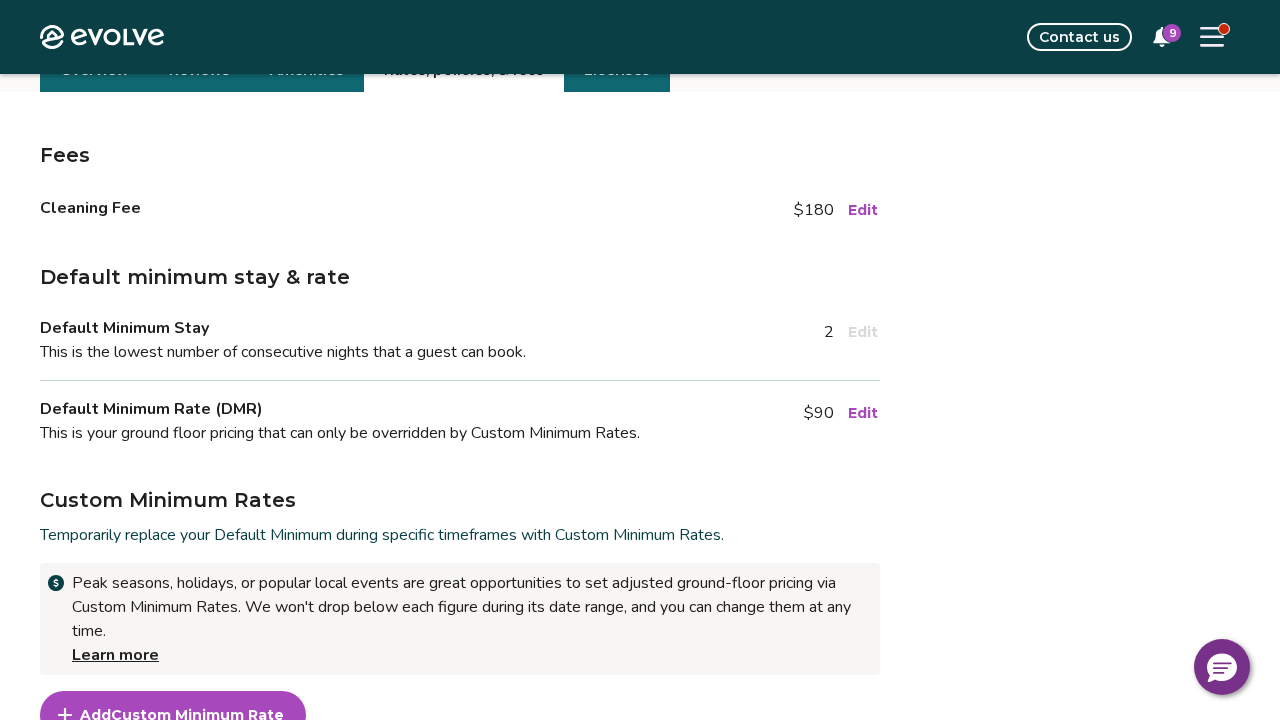 click on "Fees Cleaning Fee $180 Edit Default minimum stay & rate Default Minimum Stay This is the lowest number of consecutive nights that a guest can book. 2 Edit Default Minimum Rate (DMR) This is your ground floor pricing that can only be overridden by Custom Minimum Rates. $90 Edit Custom Minimum Rates Temporarily replace your Default Minimum during specific timeframes with Custom Minimum Rates. Peak seasons, holidays, or popular local events are great opportunities to set adjusted ground-floor pricing via Custom Minimum Rates. We won't drop below each figure during its date range, and you can change them at any time. Learn more Add  Custom Minimum Rate You haven't added any Custom Minimum Rates yet. Custom Minimum Stays Set custom minimum nights to temporarily override your Default Minimum Stay for selected timeframes. Learn more  about how your Default Minimum Stay is set. Add  Custom Minimum Stay You haven't added any Custom Minimum Stays yet. Looking for the tax rates for this listing? Tax reports" at bounding box center (640, 734) 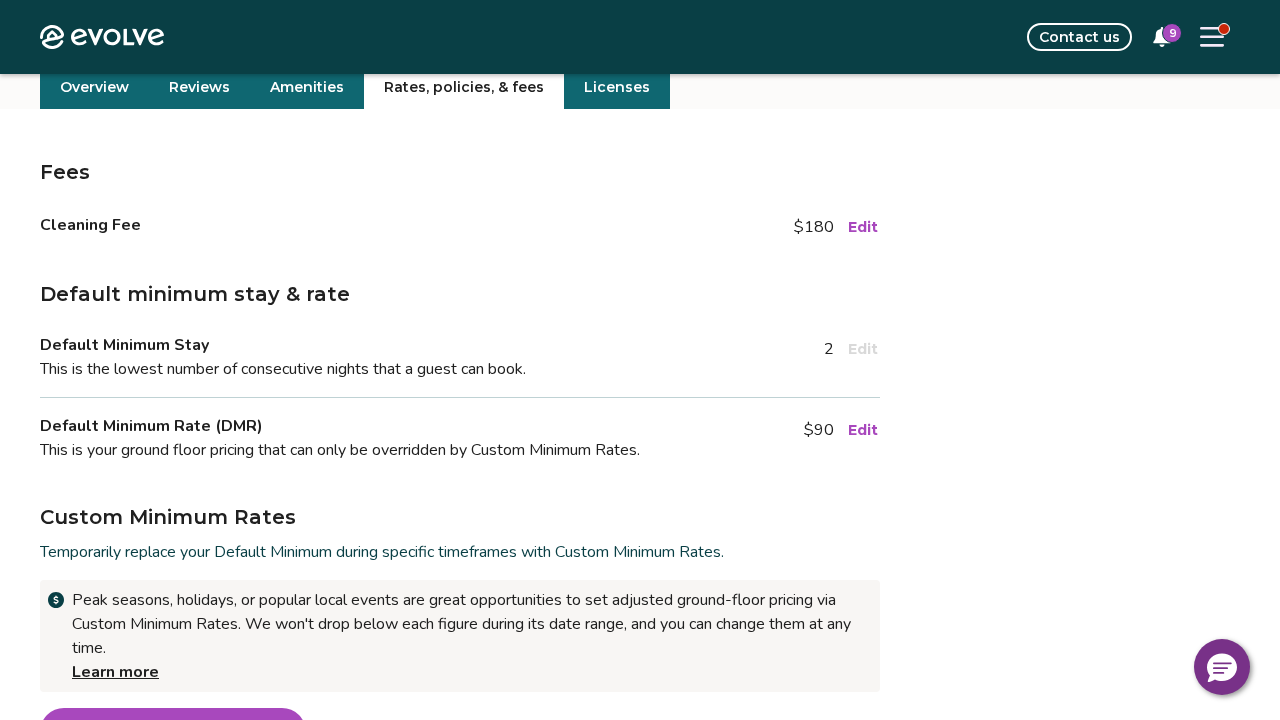scroll, scrollTop: 0, scrollLeft: 0, axis: both 